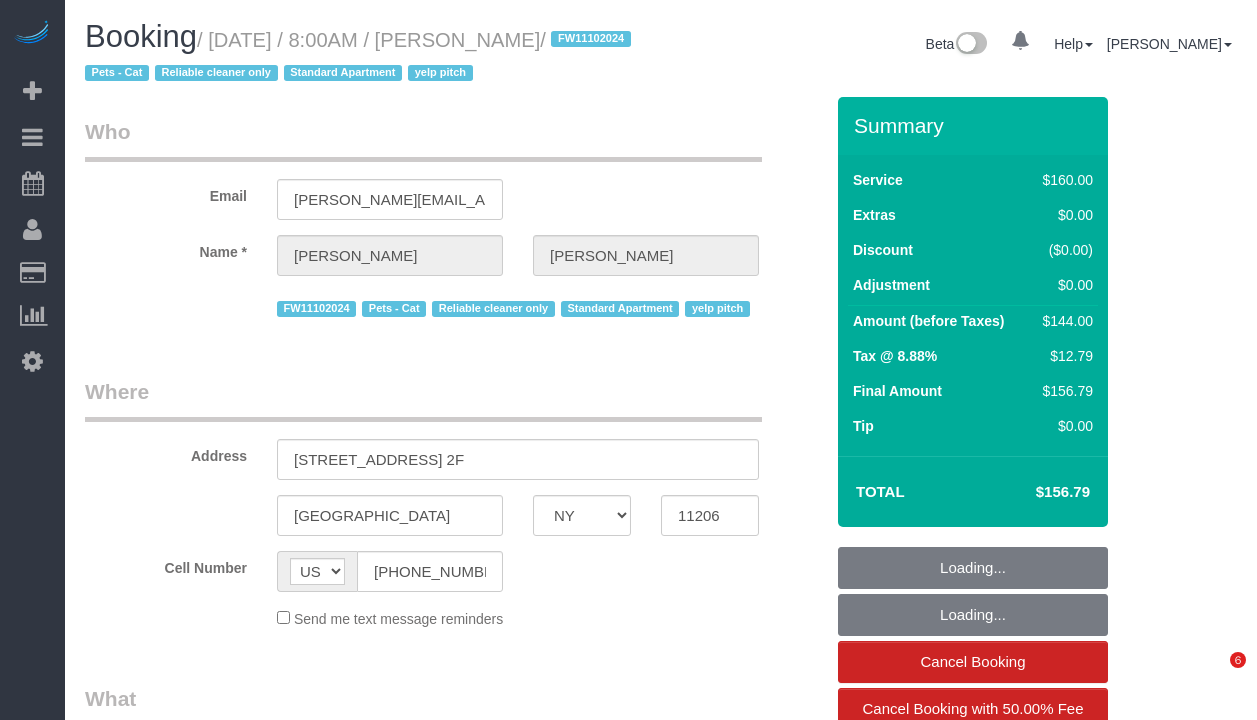 select on "NY" 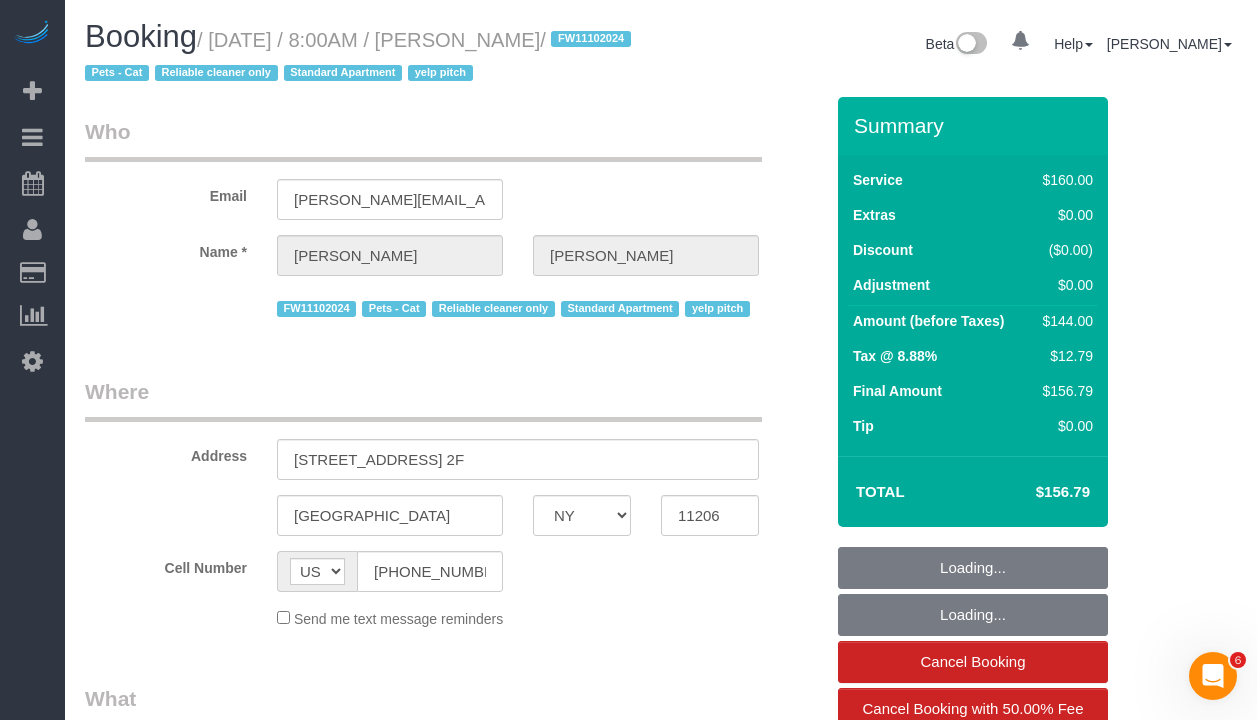 scroll, scrollTop: 0, scrollLeft: 0, axis: both 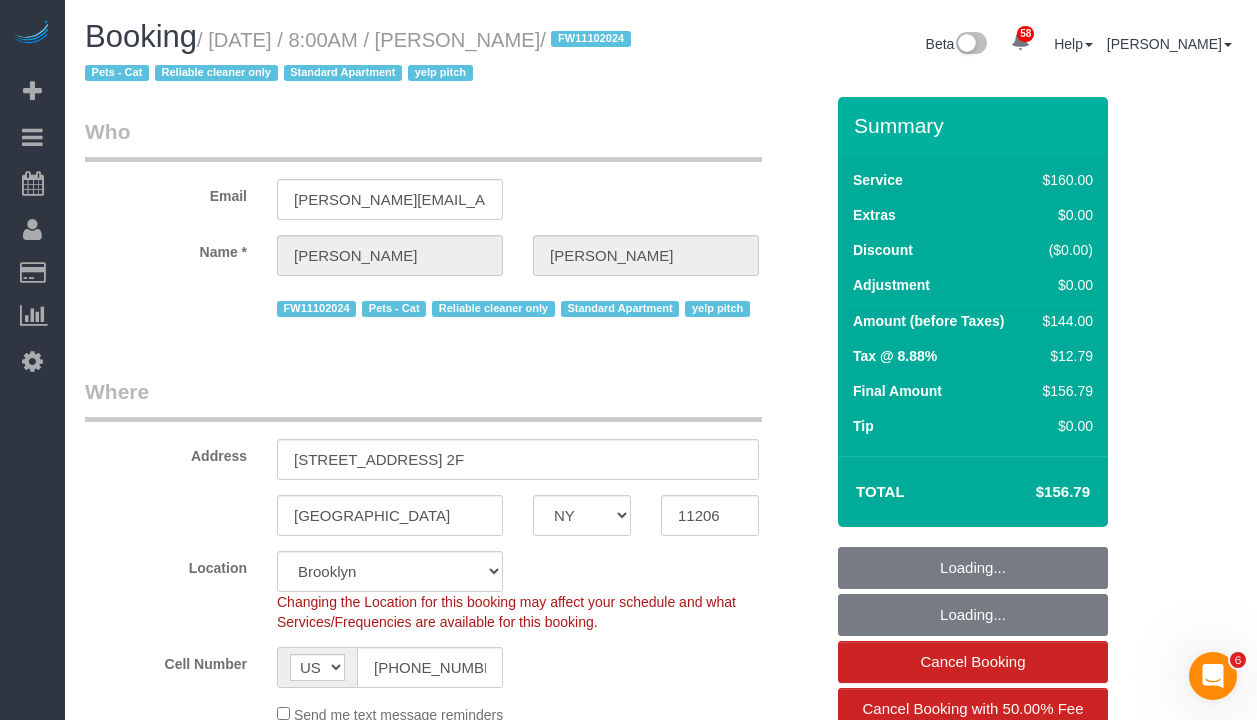 select on "object:837" 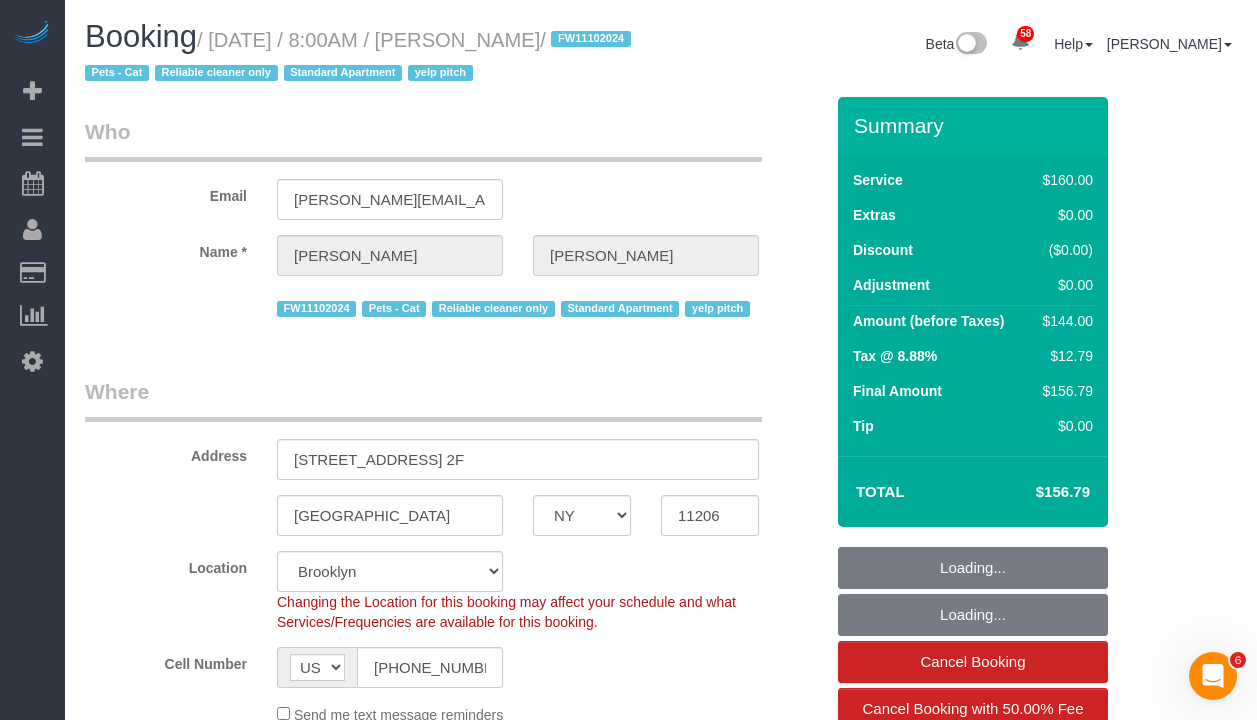 select on "string:stripe-pm_1LVK4E4VGloSiKo77j9FA1oZ" 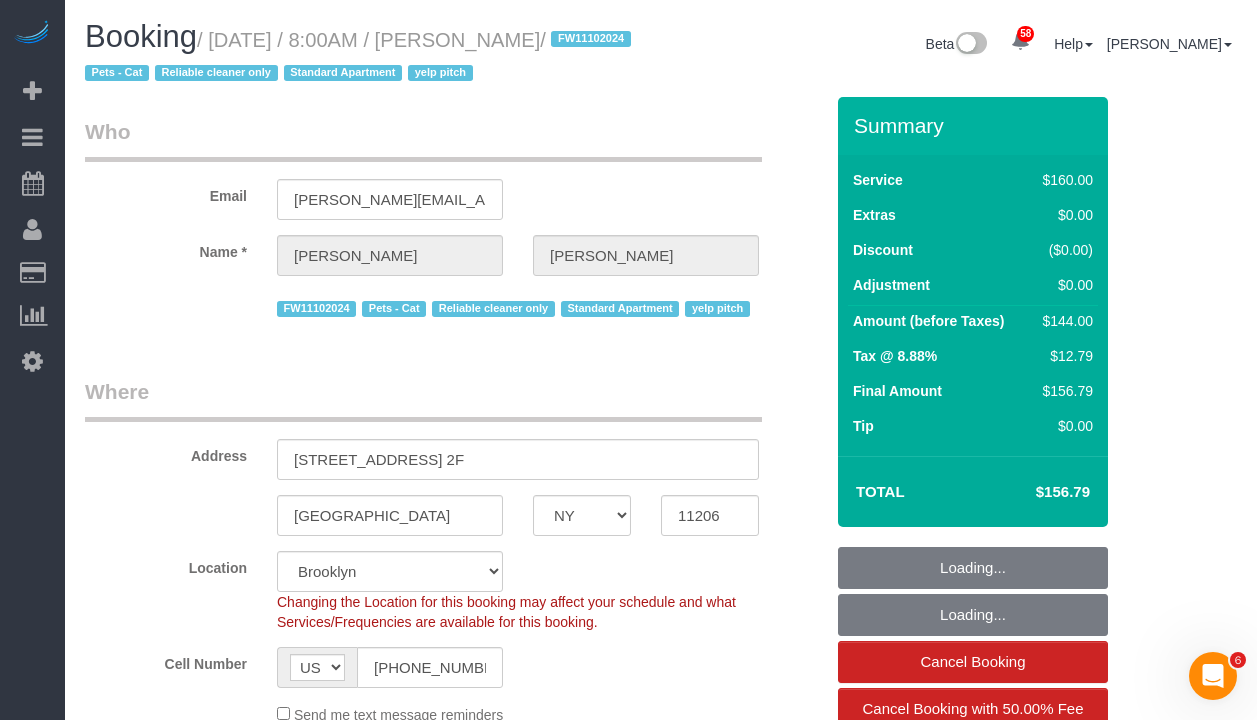 select on "spot1" 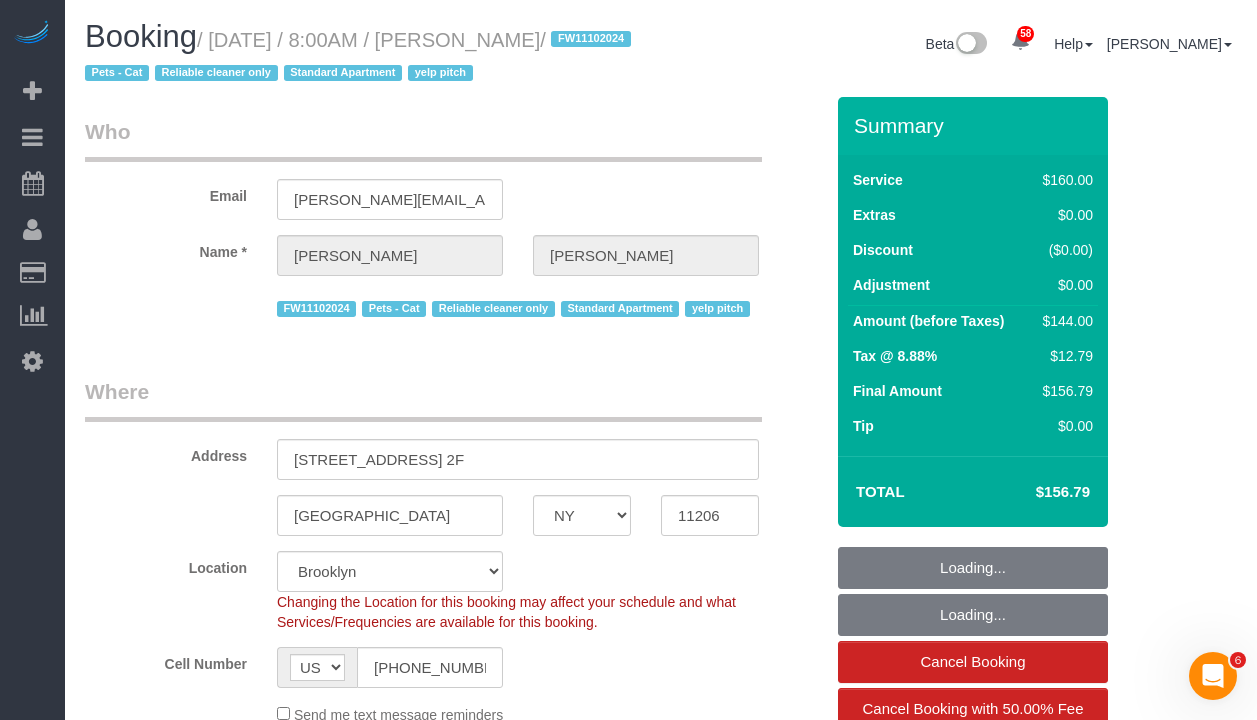 select on "number:89" 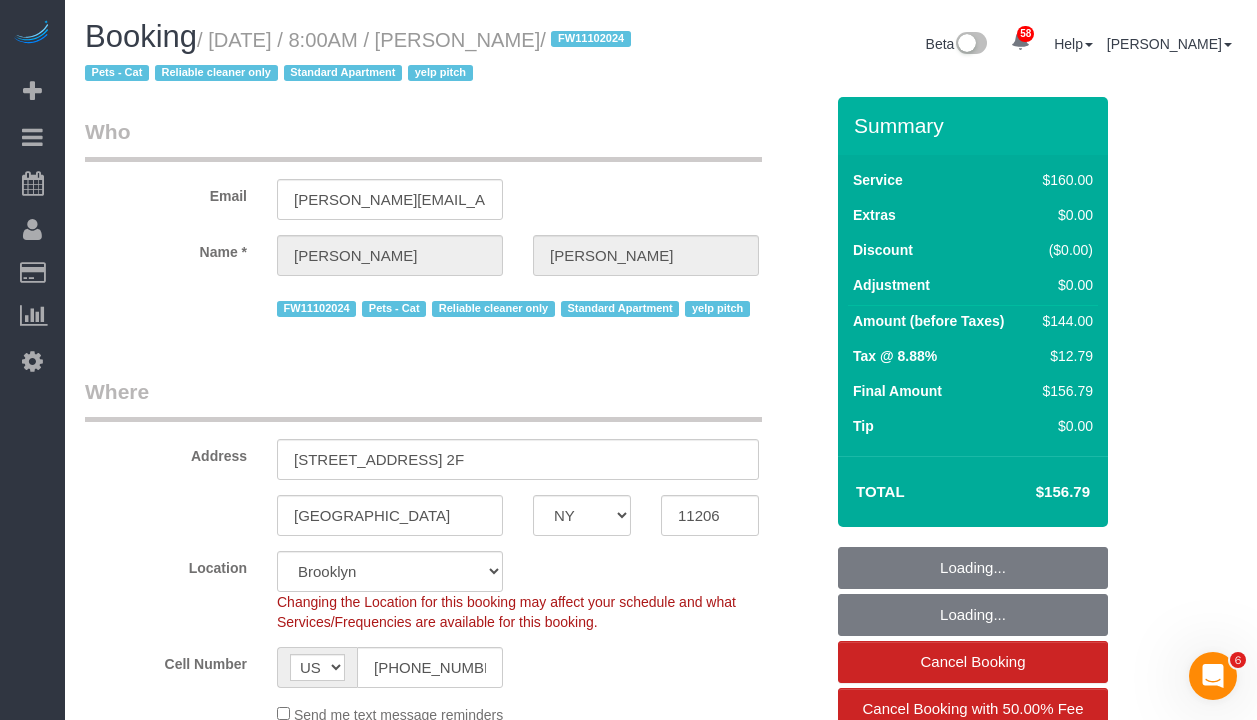 select on "object:1456" 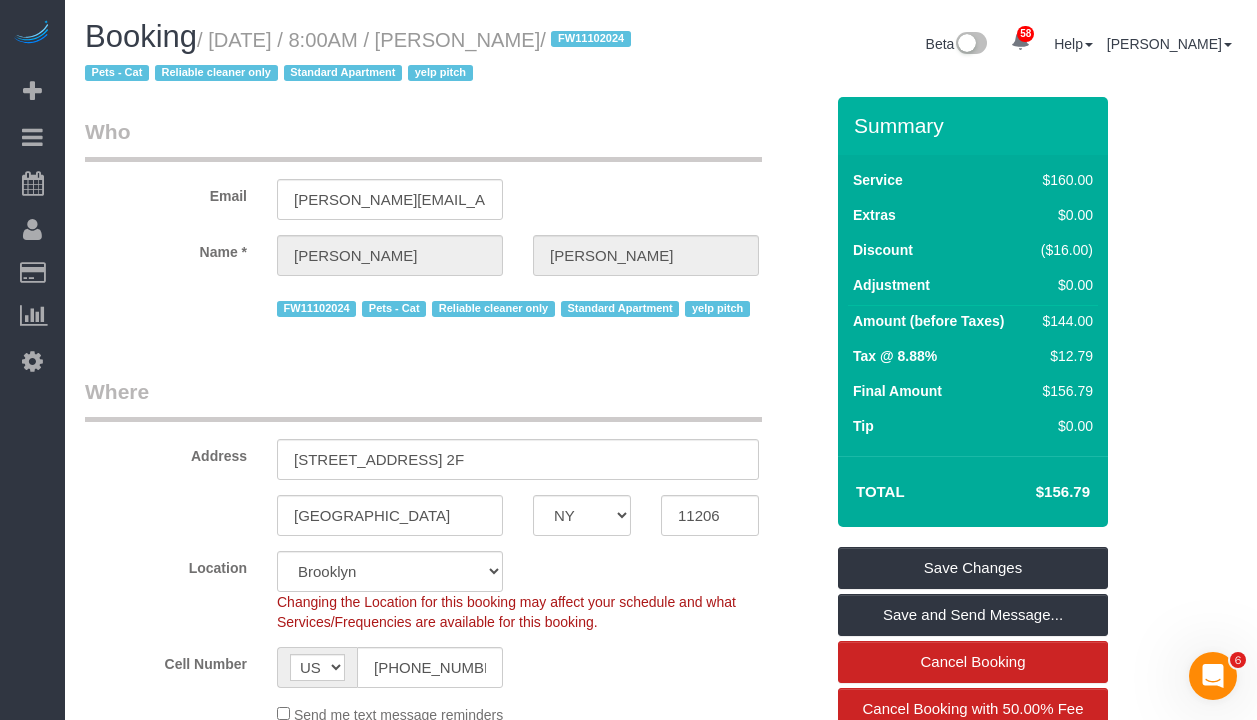 click on "/ July 02, 2025 / 8:00AM / Jacopo Tagliabue
/
FW11102024
Pets - Cat
Reliable cleaner only
Standard Apartment
yelp pitch" at bounding box center (361, 57) 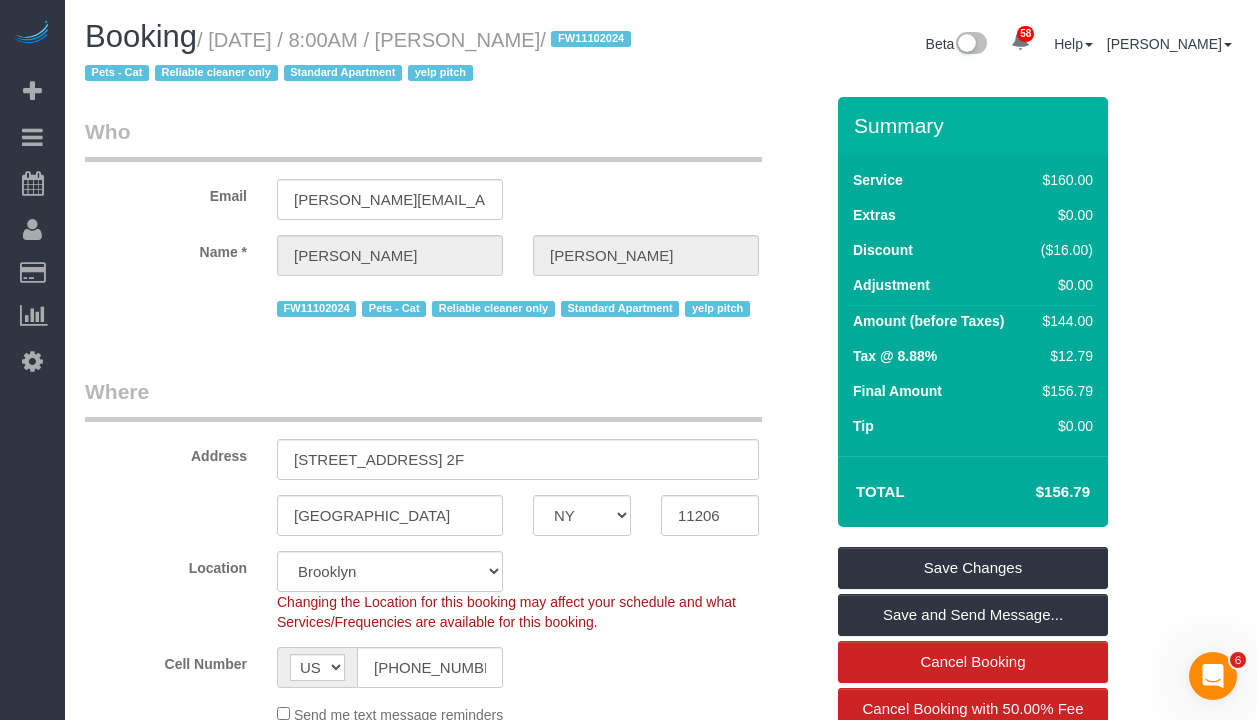 drag, startPoint x: 611, startPoint y: 41, endPoint x: 454, endPoint y: 51, distance: 157.31815 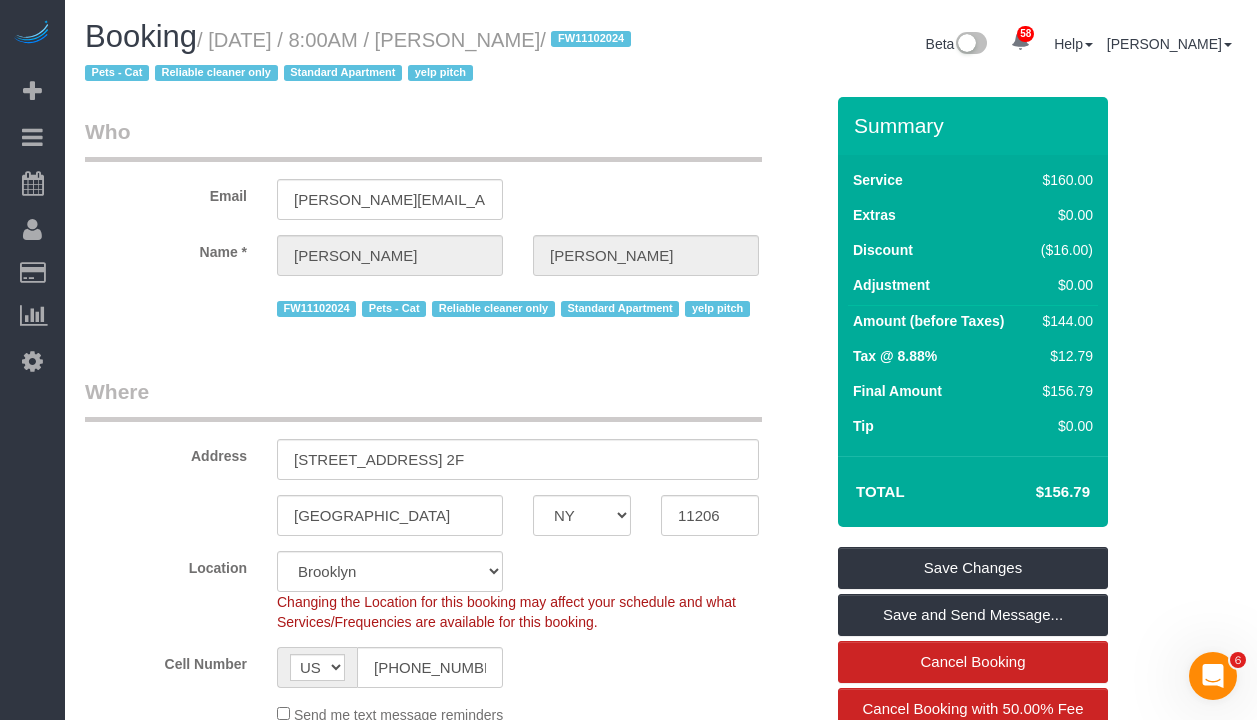click on "/ July 02, 2025 / 8:00AM / Jacopo Tagliabue
/
FW11102024
Pets - Cat
Reliable cleaner only
Standard Apartment
yelp pitch" at bounding box center (361, 57) 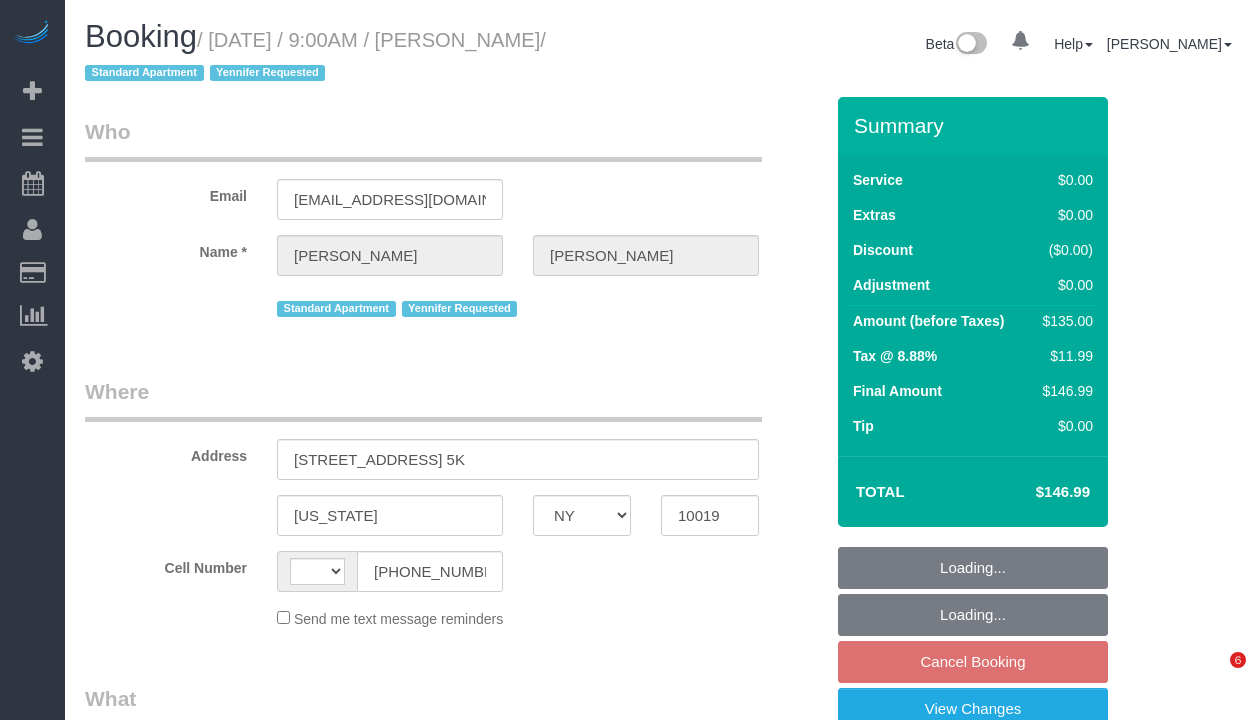 select on "NY" 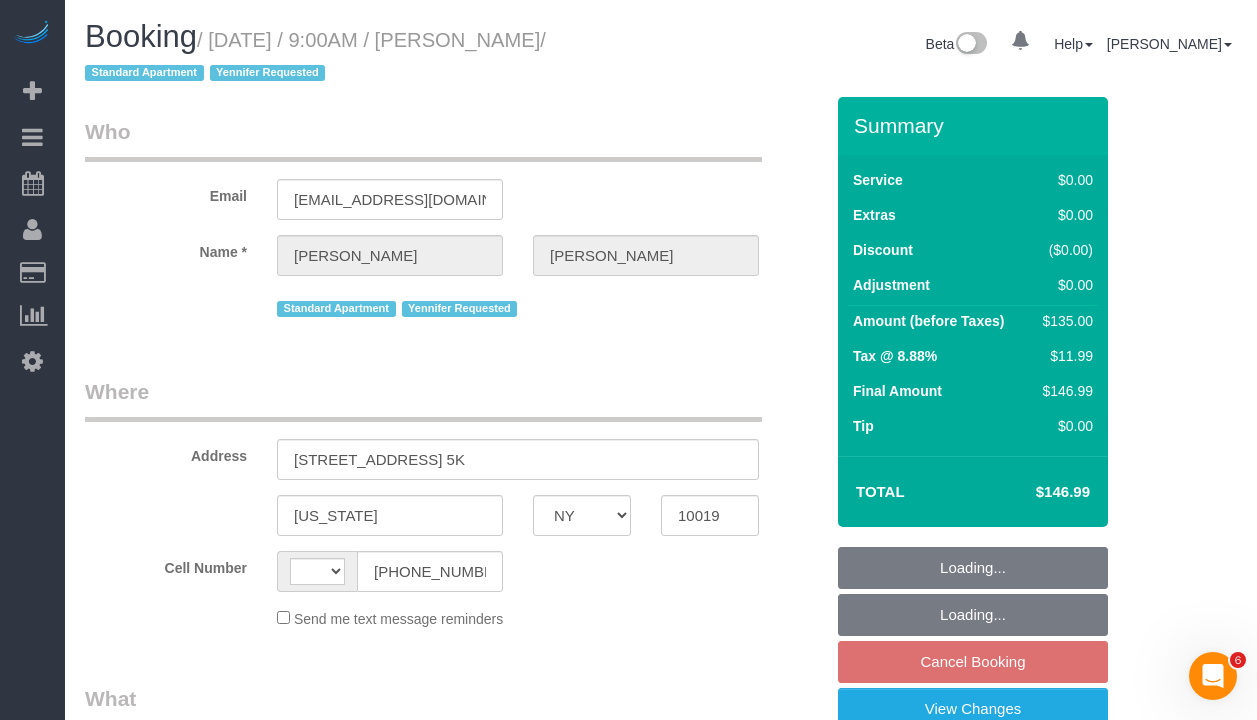 scroll, scrollTop: 0, scrollLeft: 0, axis: both 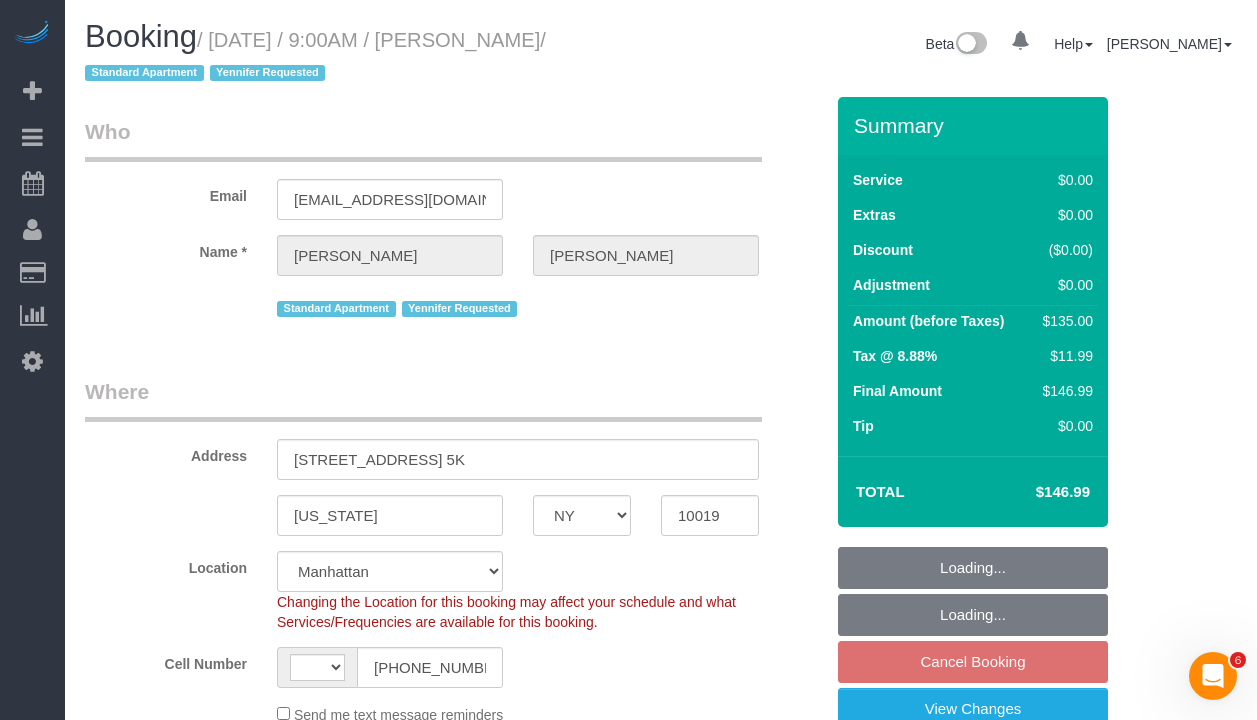 select on "string:[GEOGRAPHIC_DATA]" 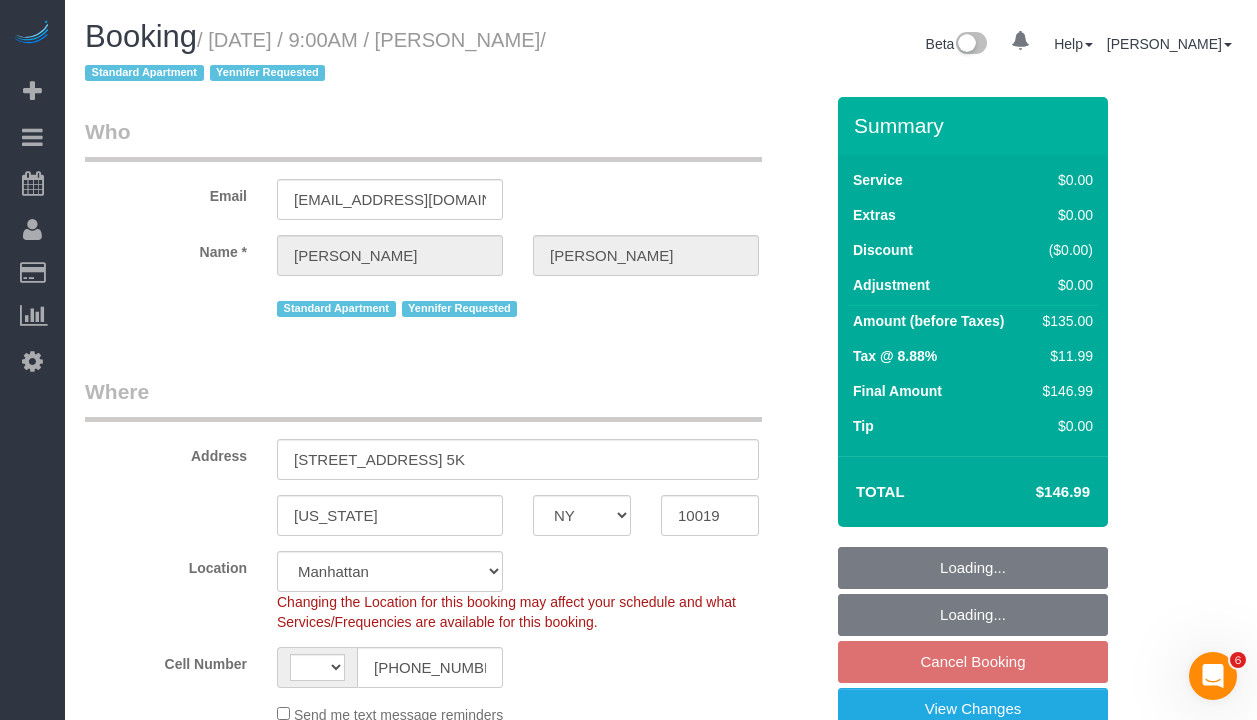 select on "string:stripe-pm_1KGOvx4VGloSiKo77kAEff6Z" 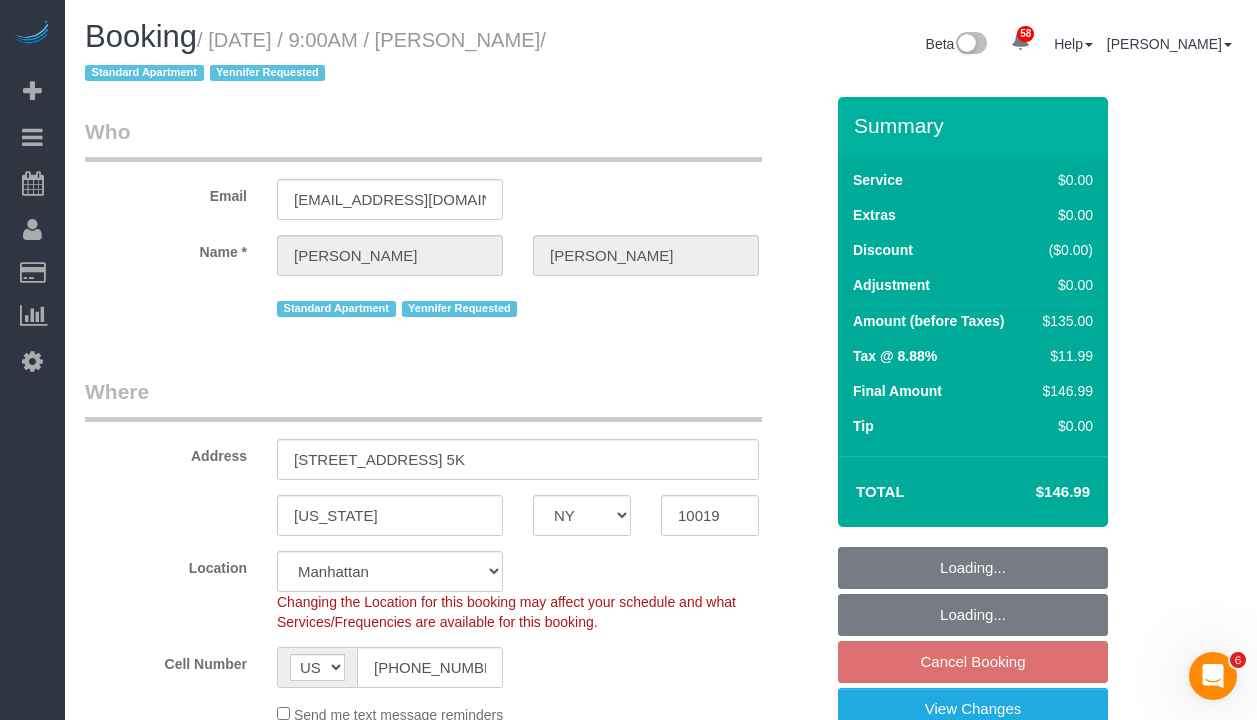 select on "object:1095" 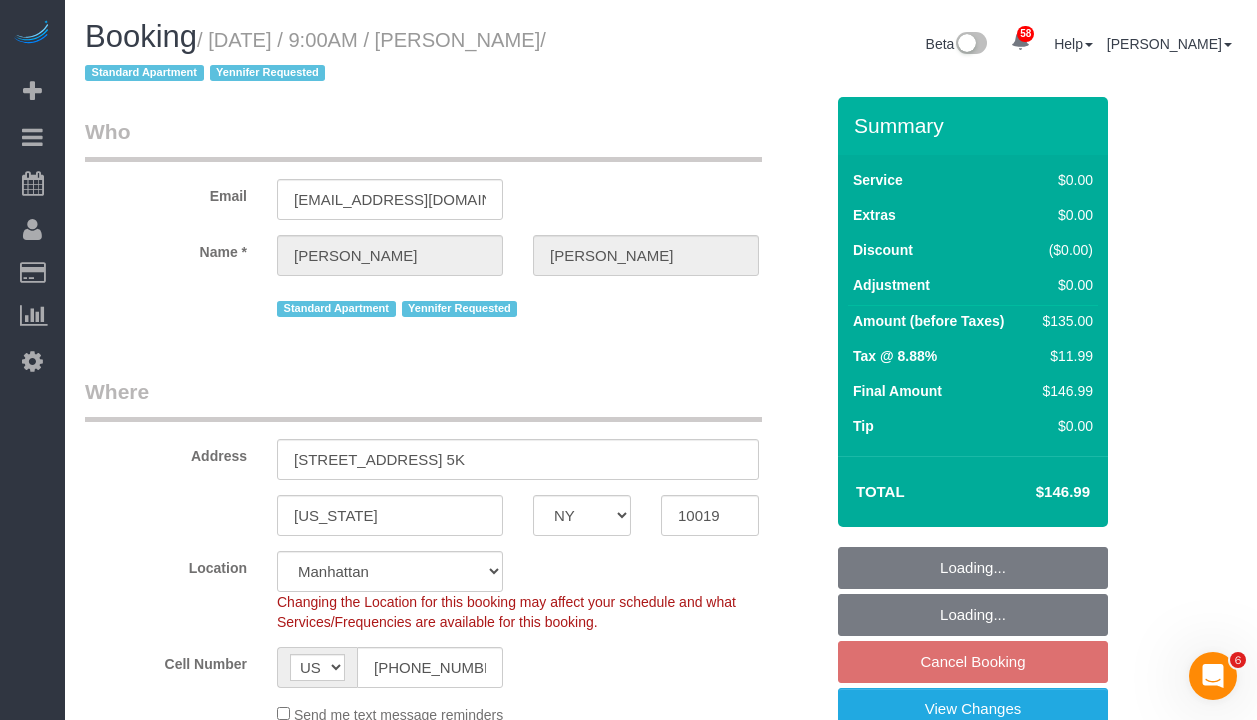 select on "spot2" 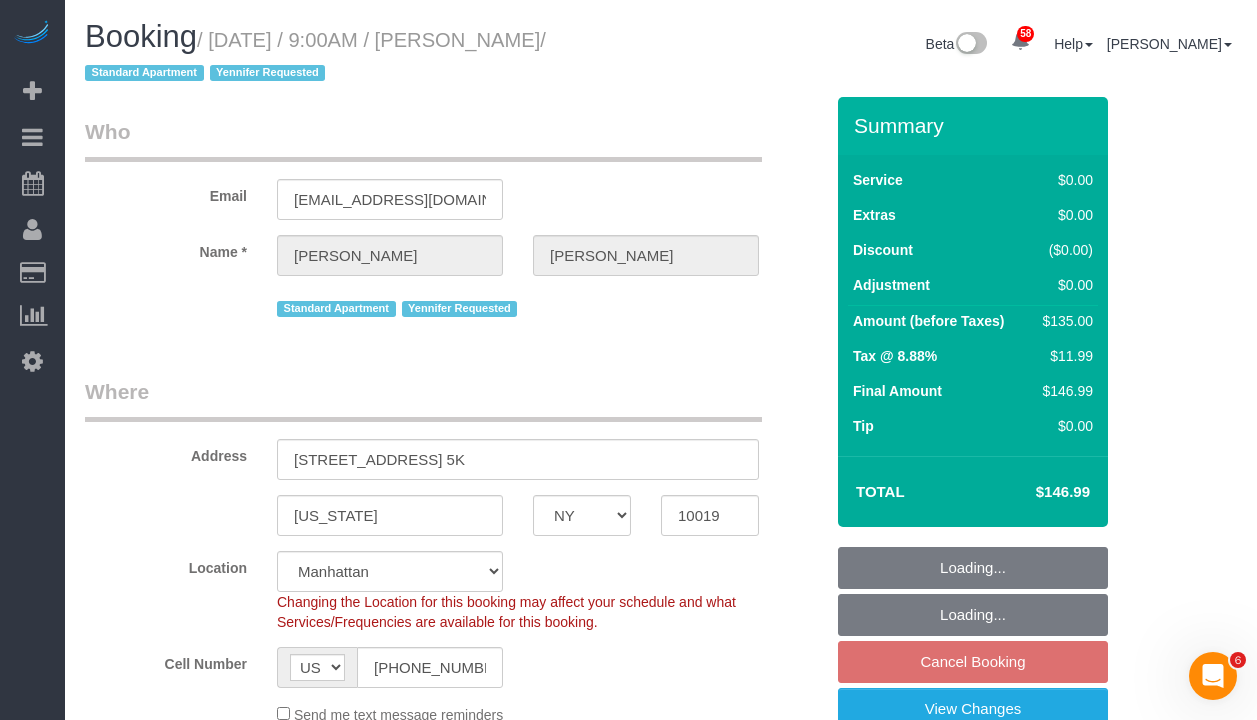 select on "1" 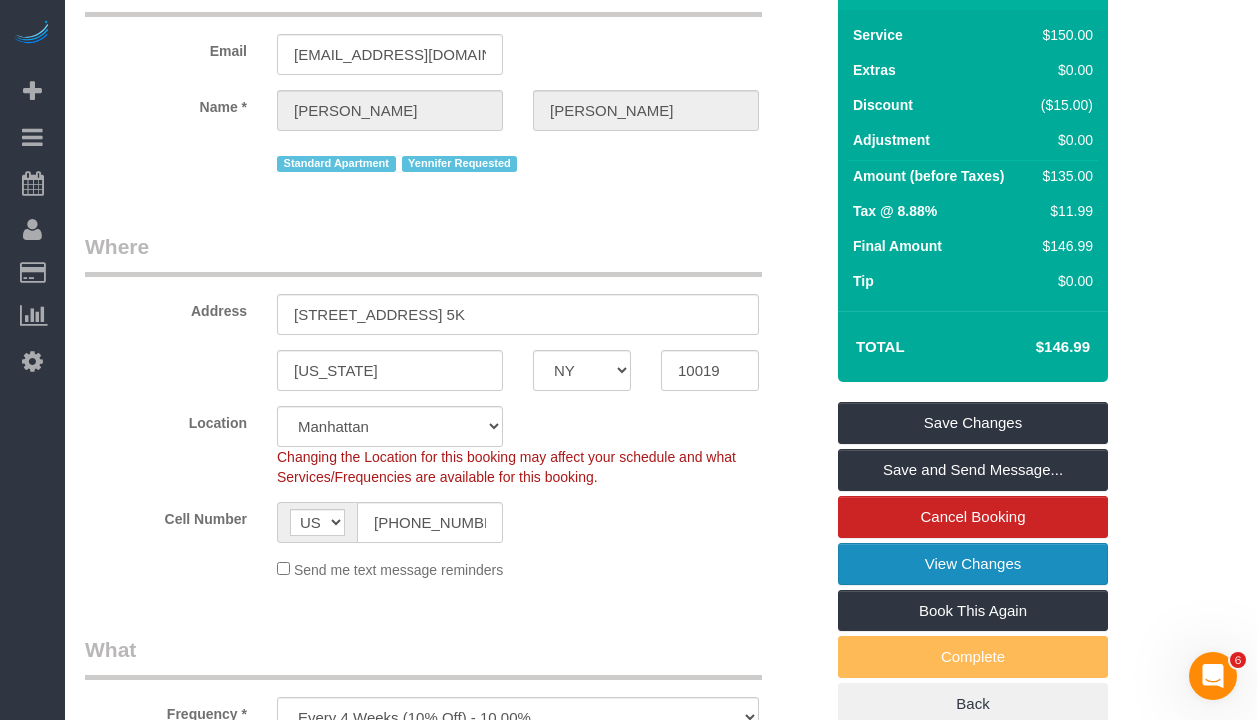 scroll, scrollTop: 150, scrollLeft: 0, axis: vertical 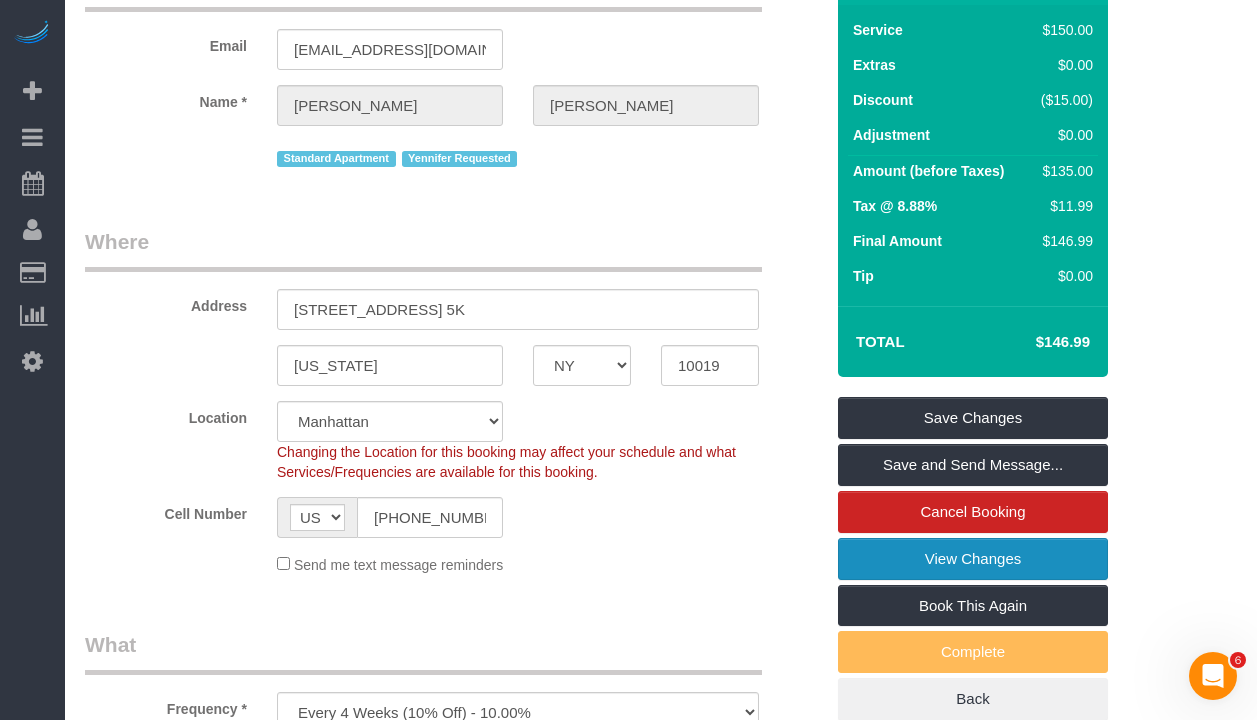 click on "View Changes" at bounding box center (973, 559) 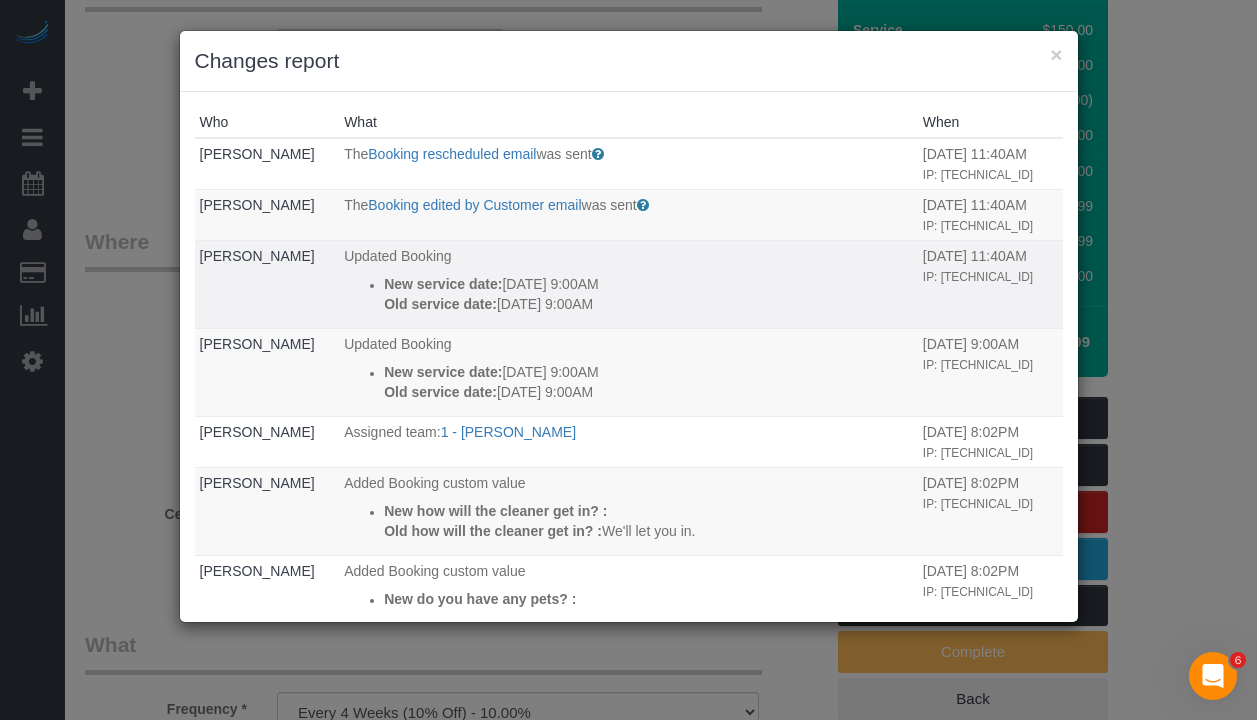 click on "Old service date:
07/10/2025 9:00AM" at bounding box center [648, 304] 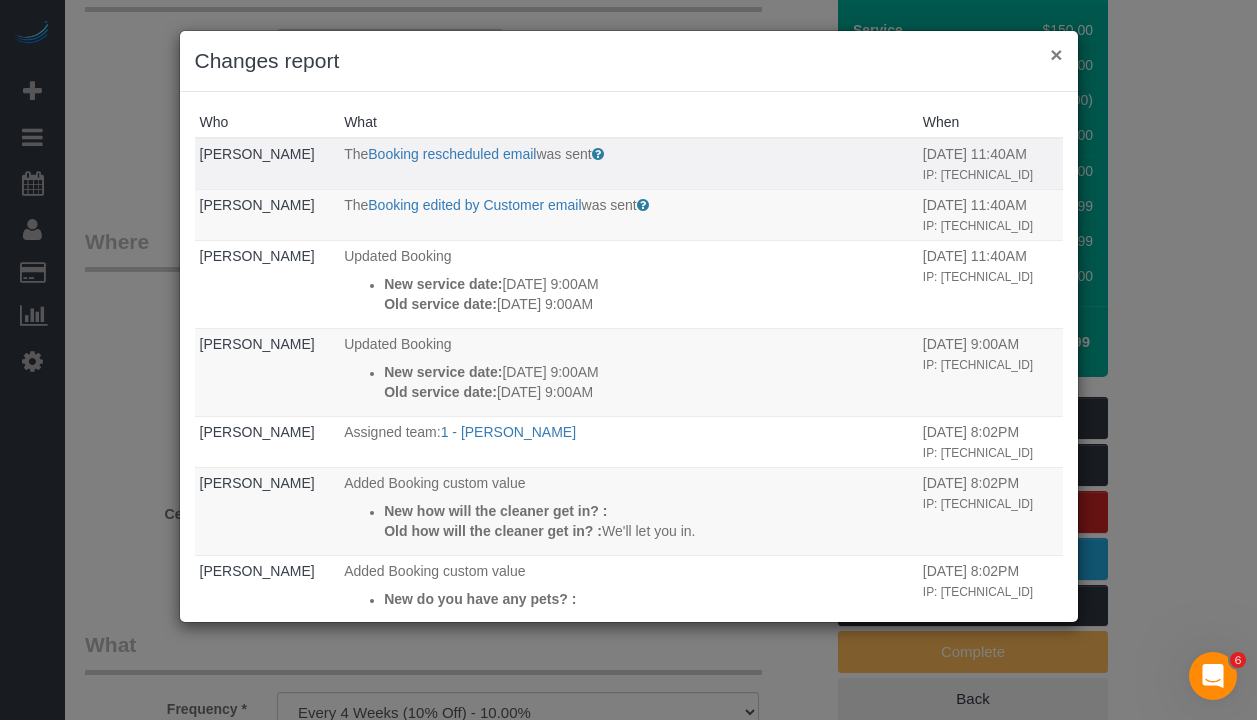 drag, startPoint x: 1059, startPoint y: 52, endPoint x: 980, endPoint y: 112, distance: 99.20181 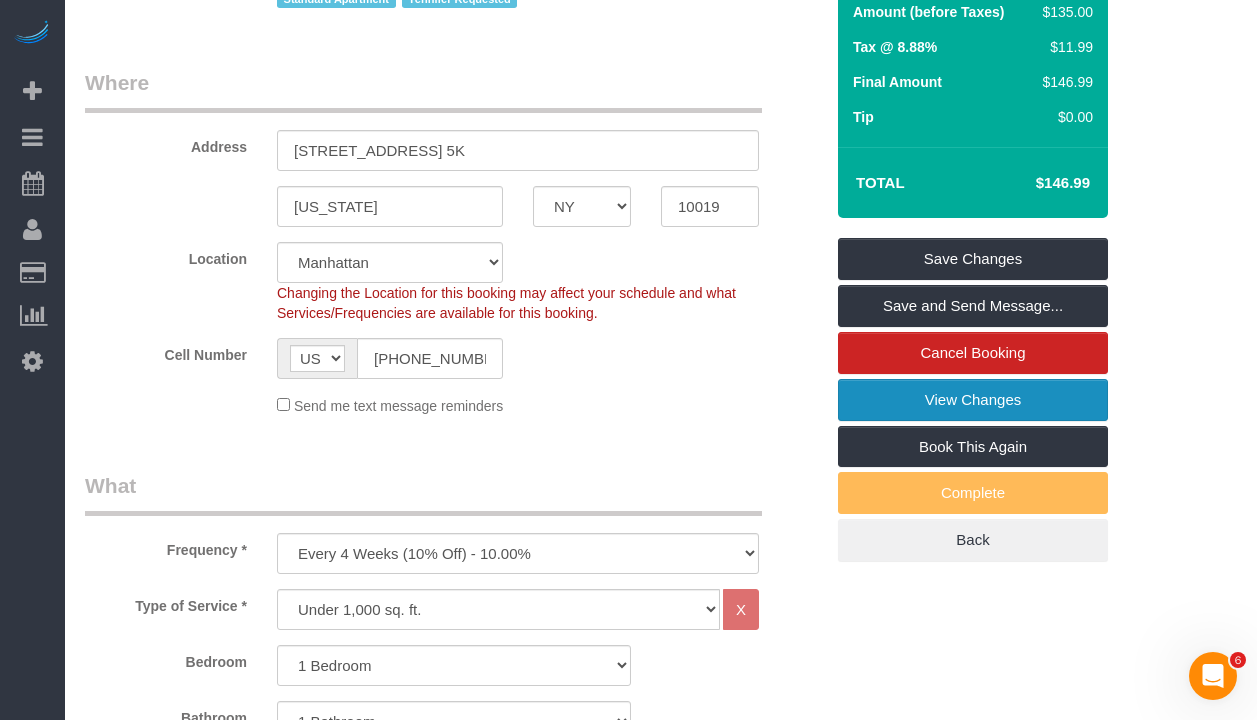 scroll, scrollTop: 177, scrollLeft: 0, axis: vertical 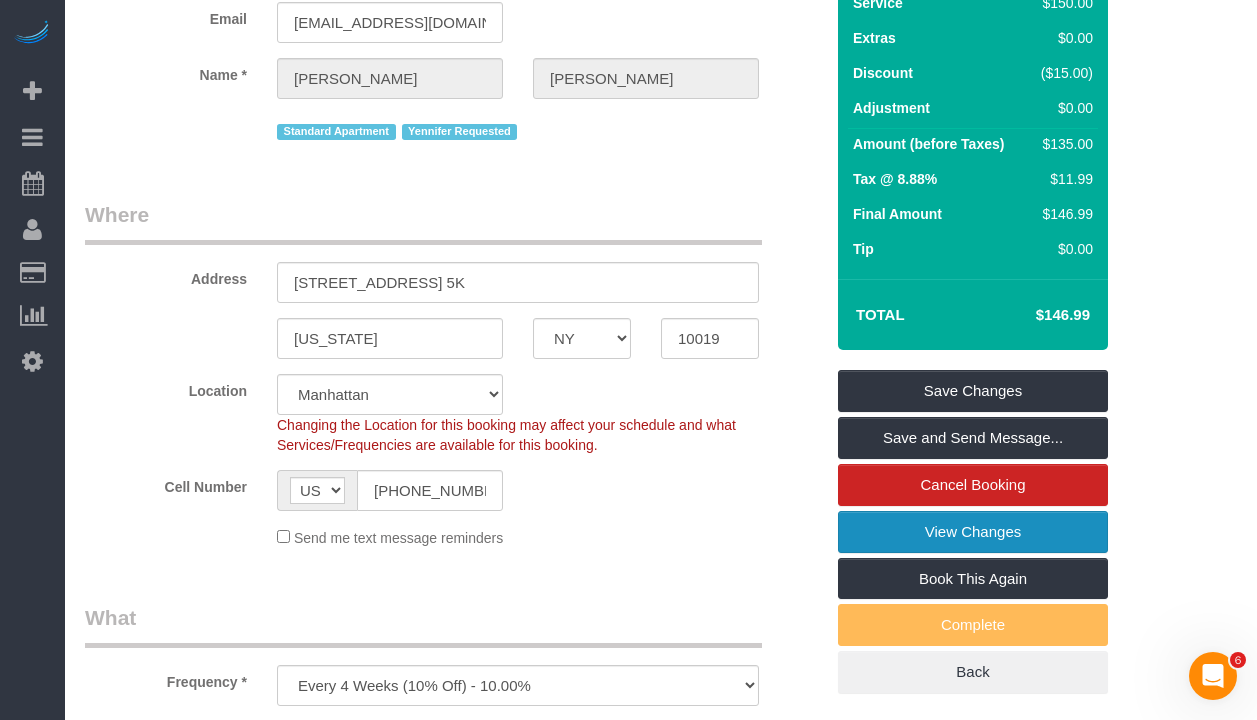 click on "View Changes" at bounding box center (973, 532) 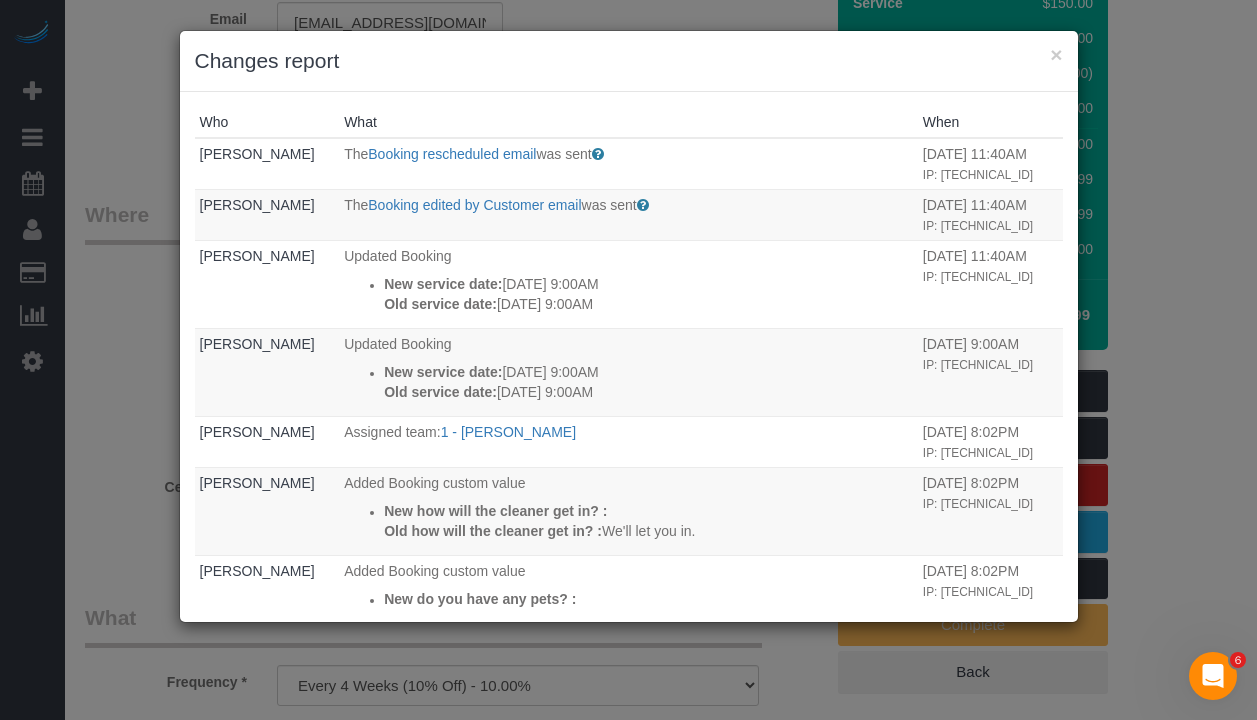 click on "×
Changes report
Who
What
When
Benjamin Nager
The  Booking rescheduled email  was sent
Sent to the customer when they reschedule a booking.
07/02/2025 11:40AM
IP: 162.10.252.158
Benjamin Nager
The  Booking edited by Customer email  was sent
Sent to the customer when they make any changes to their booking." at bounding box center (628, 360) 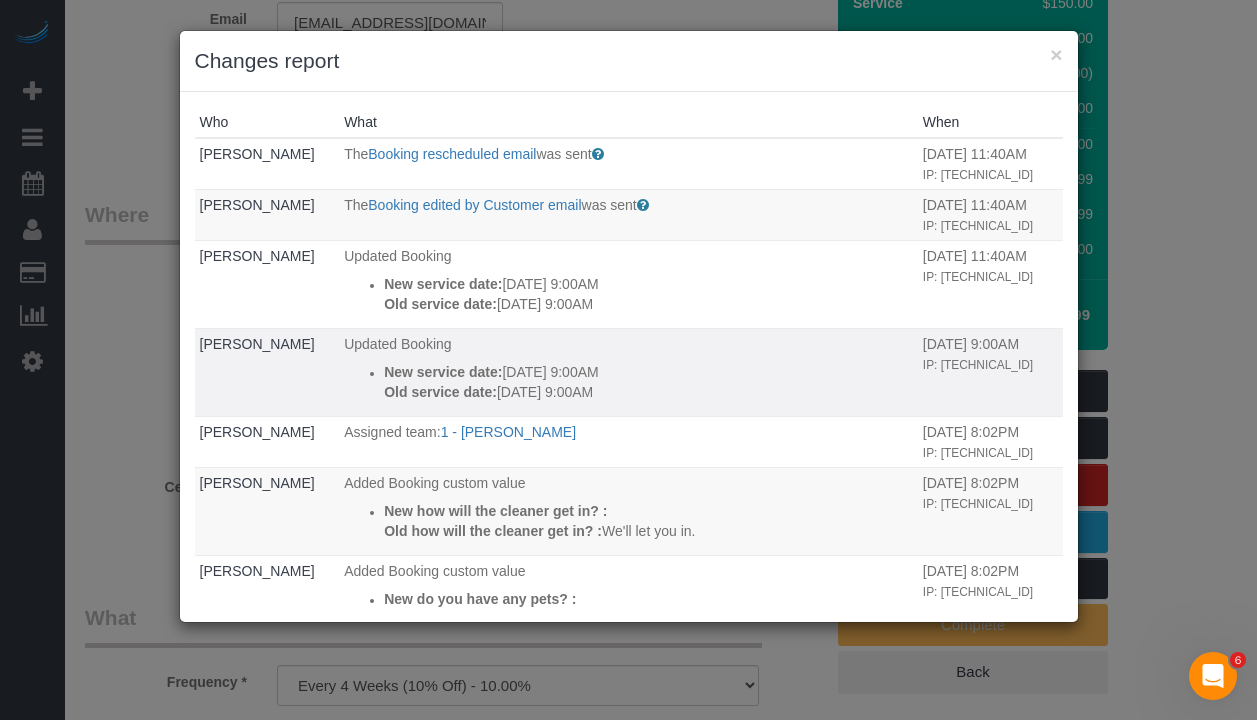 drag, startPoint x: 168, startPoint y: 421, endPoint x: 232, endPoint y: 399, distance: 67.6757 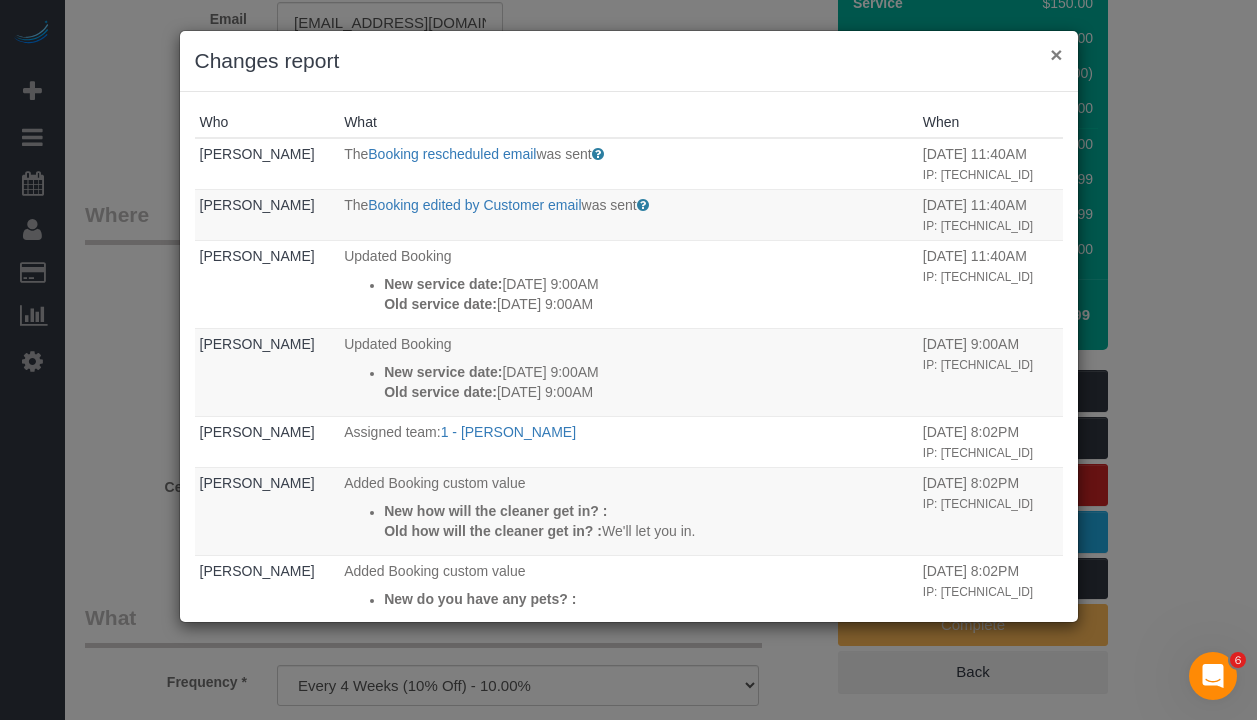 click on "×" at bounding box center [1056, 54] 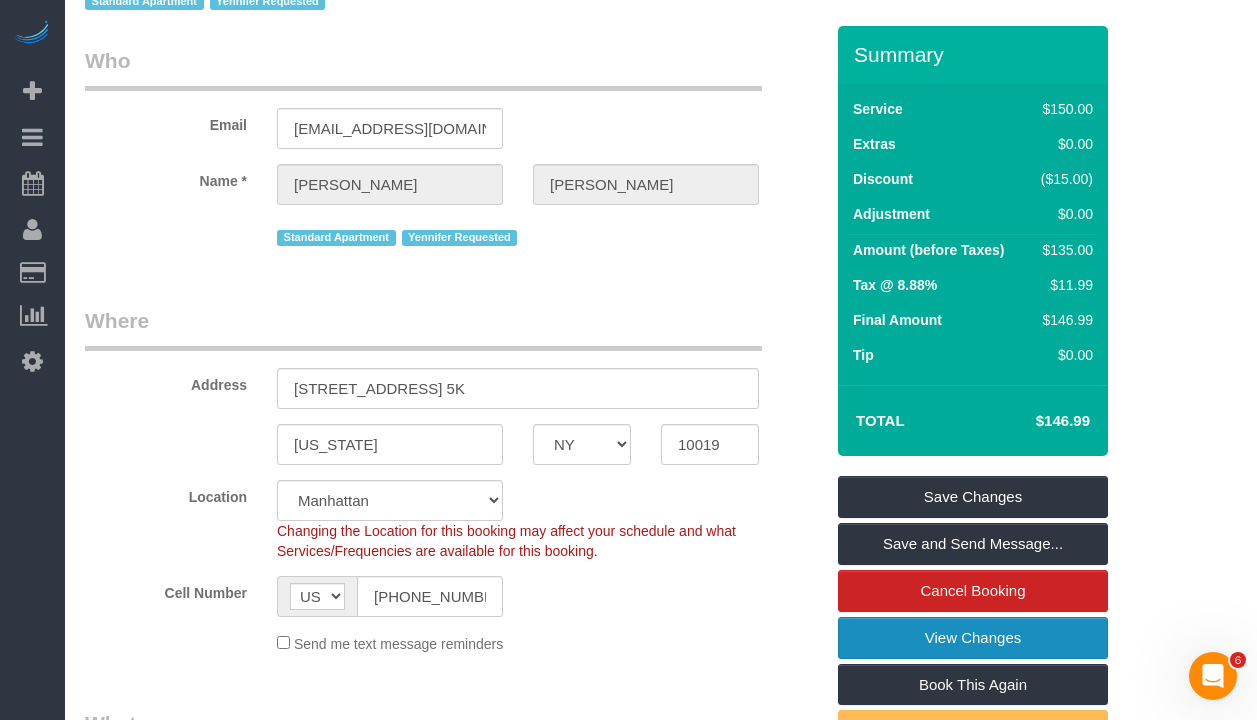 scroll, scrollTop: 92, scrollLeft: 0, axis: vertical 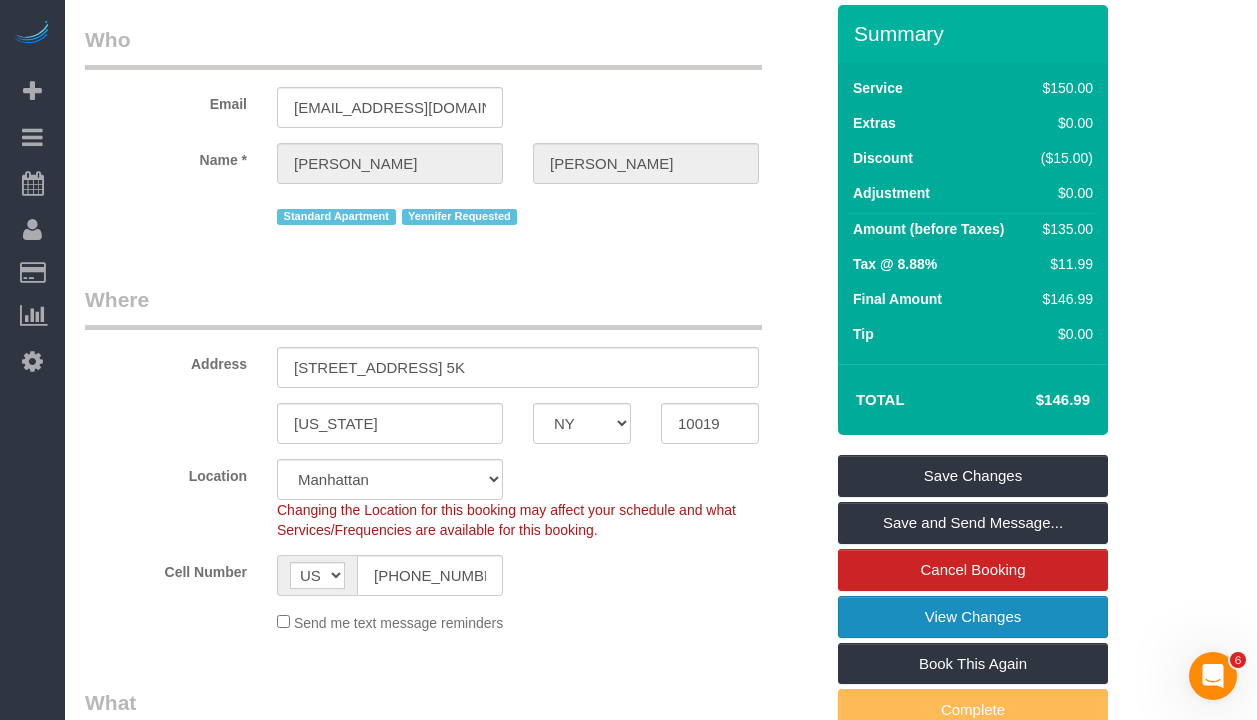 click on "View Changes" at bounding box center (973, 617) 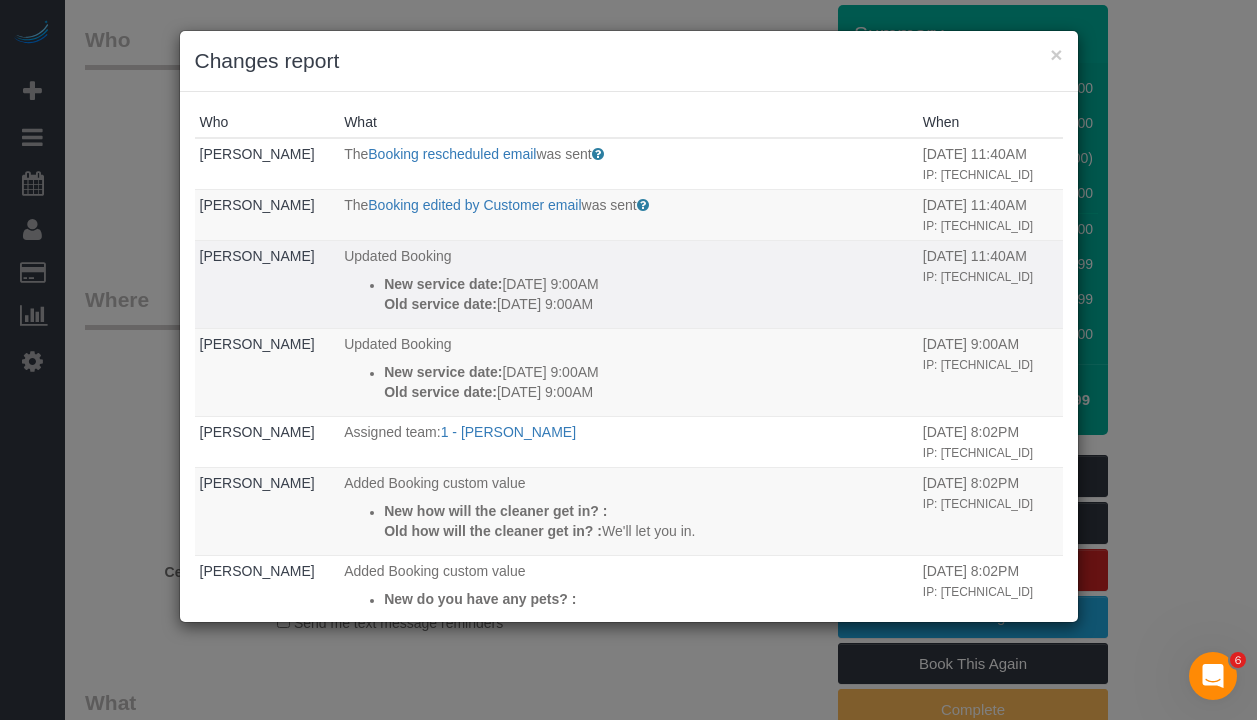 click on "Old service date:
07/10/2025 9:00AM" at bounding box center (648, 304) 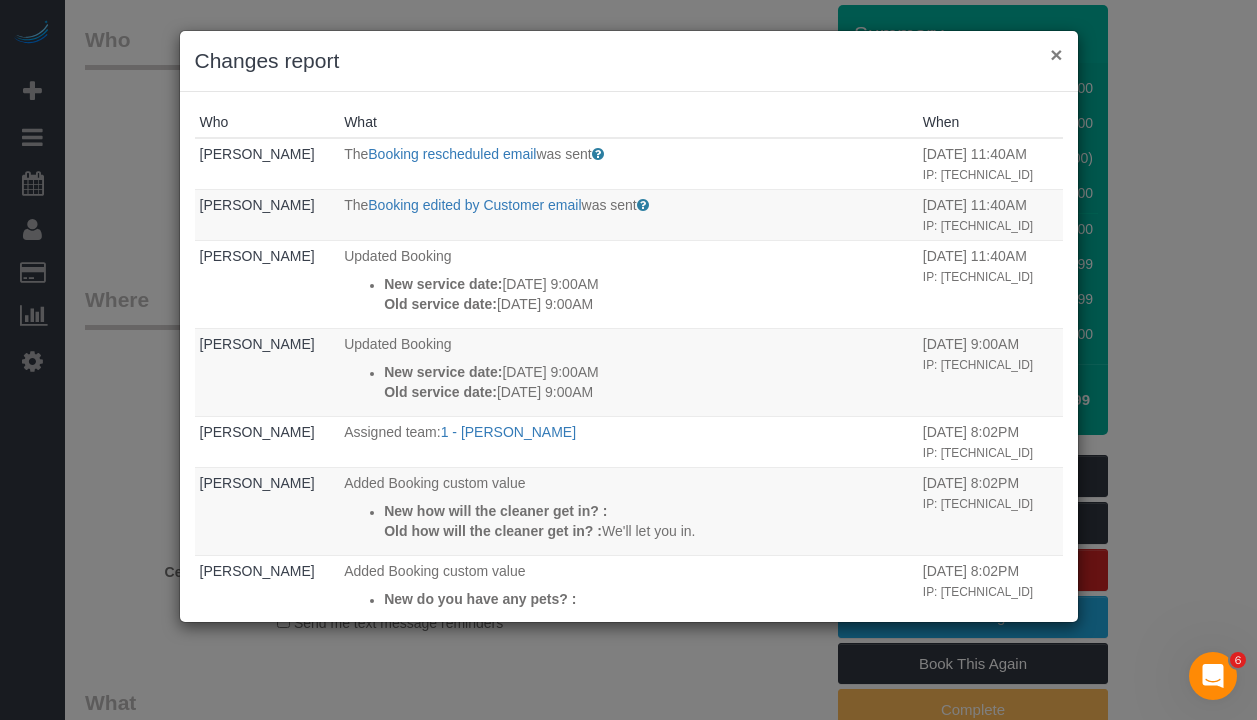 click on "×" at bounding box center [1056, 54] 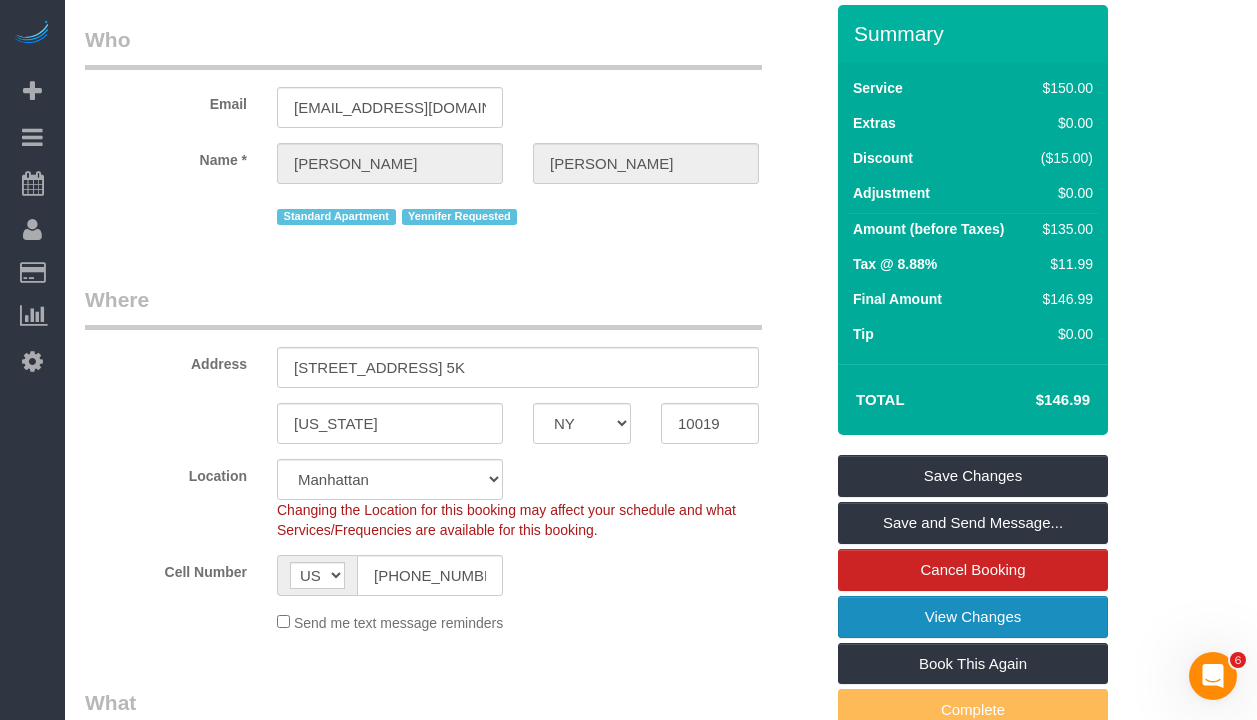 scroll, scrollTop: 0, scrollLeft: 0, axis: both 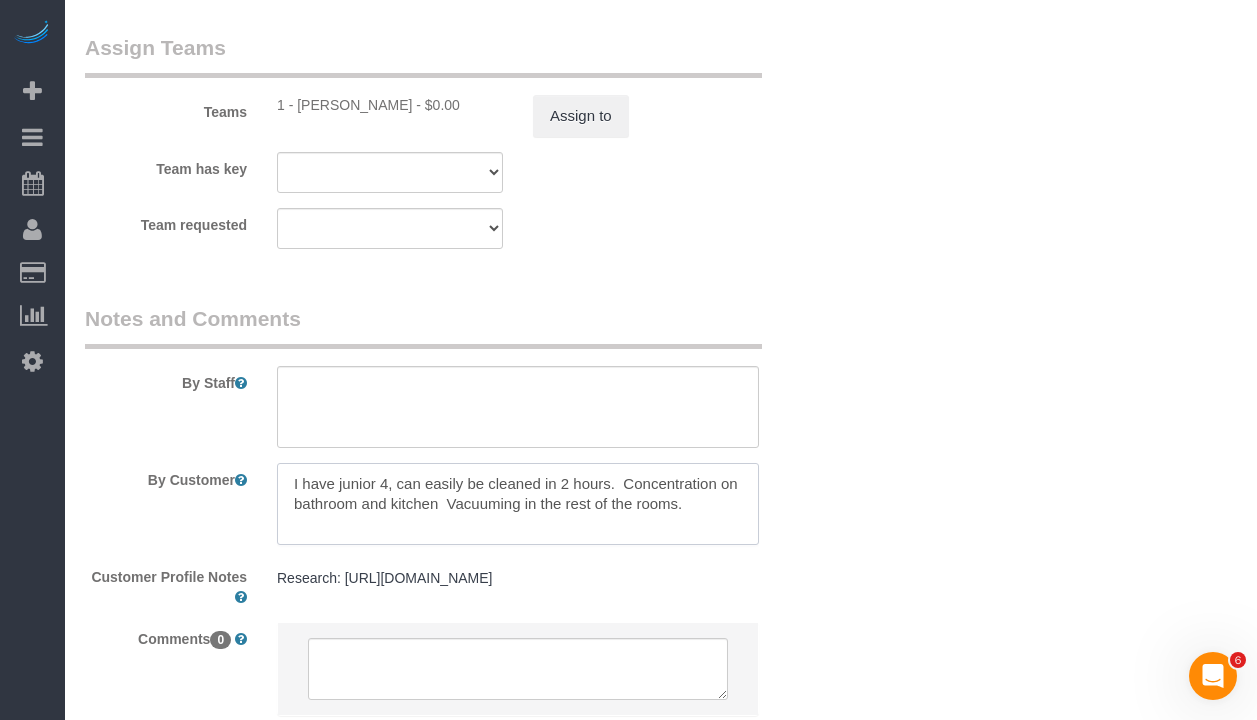 drag, startPoint x: 355, startPoint y: 493, endPoint x: 507, endPoint y: 496, distance: 152.0296 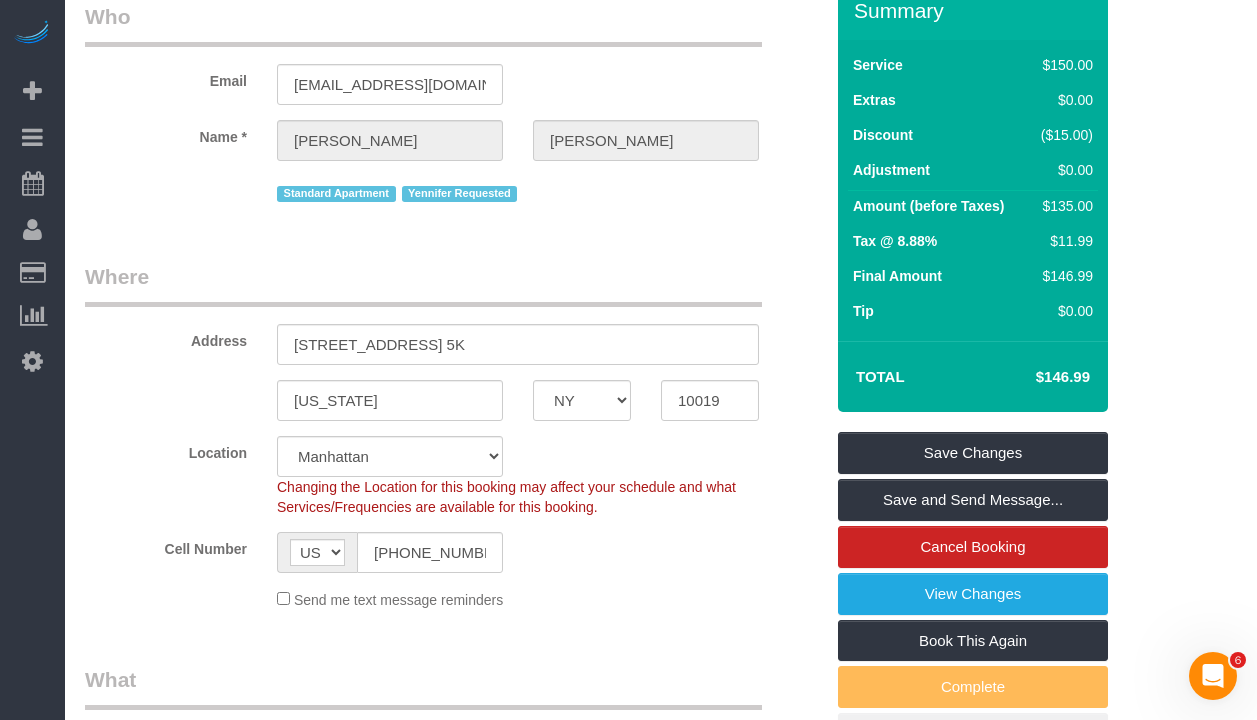 scroll, scrollTop: 453, scrollLeft: 0, axis: vertical 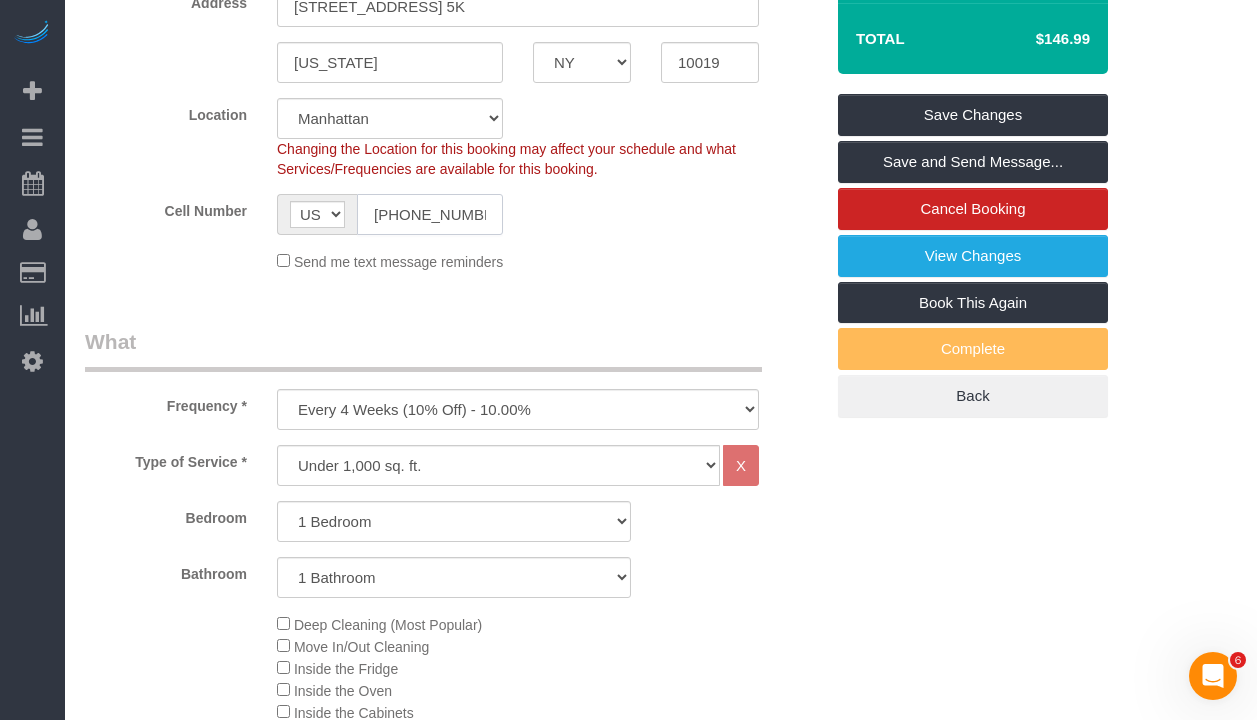 click on "(917) 696-8460" 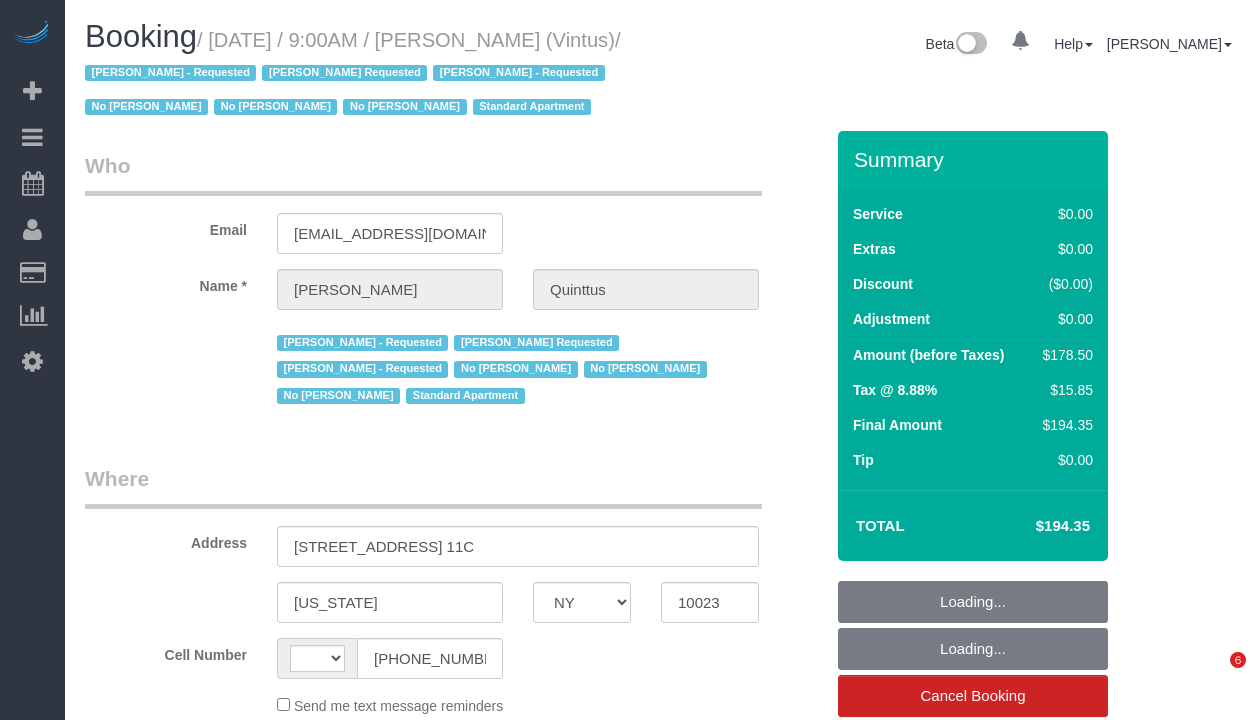 select on "NY" 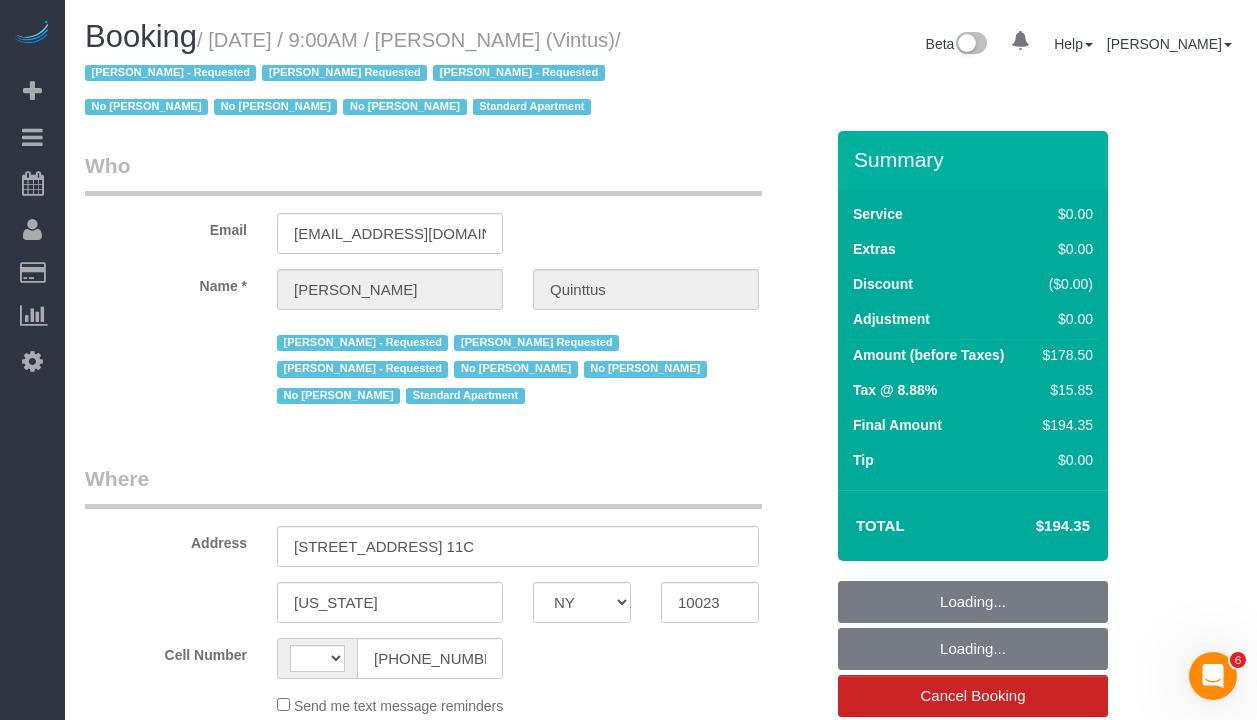 scroll, scrollTop: 0, scrollLeft: 0, axis: both 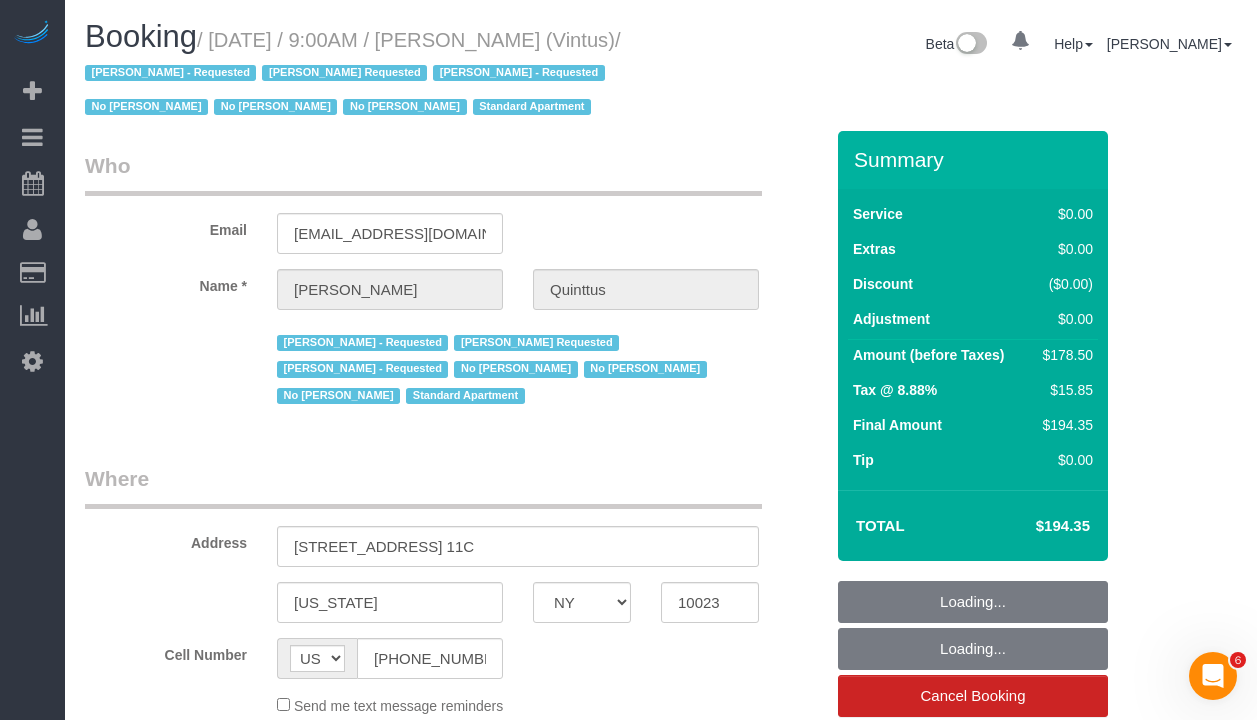 select on "spot1" 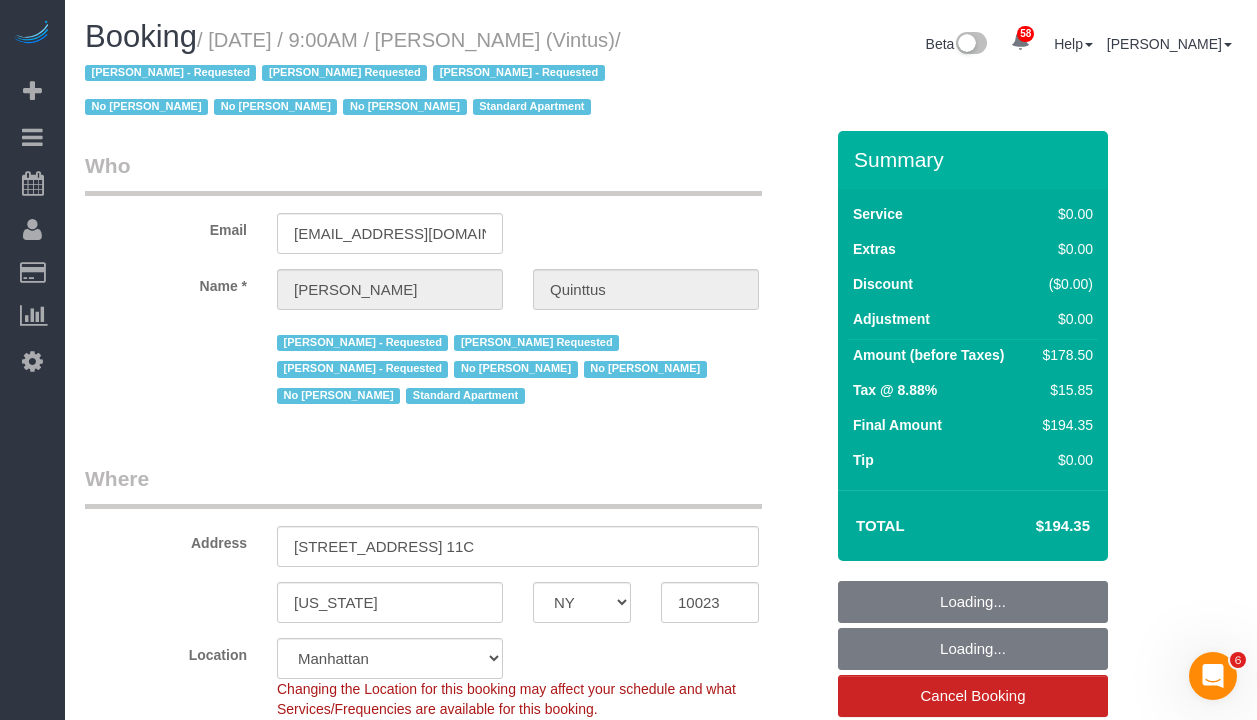 select on "object:1145" 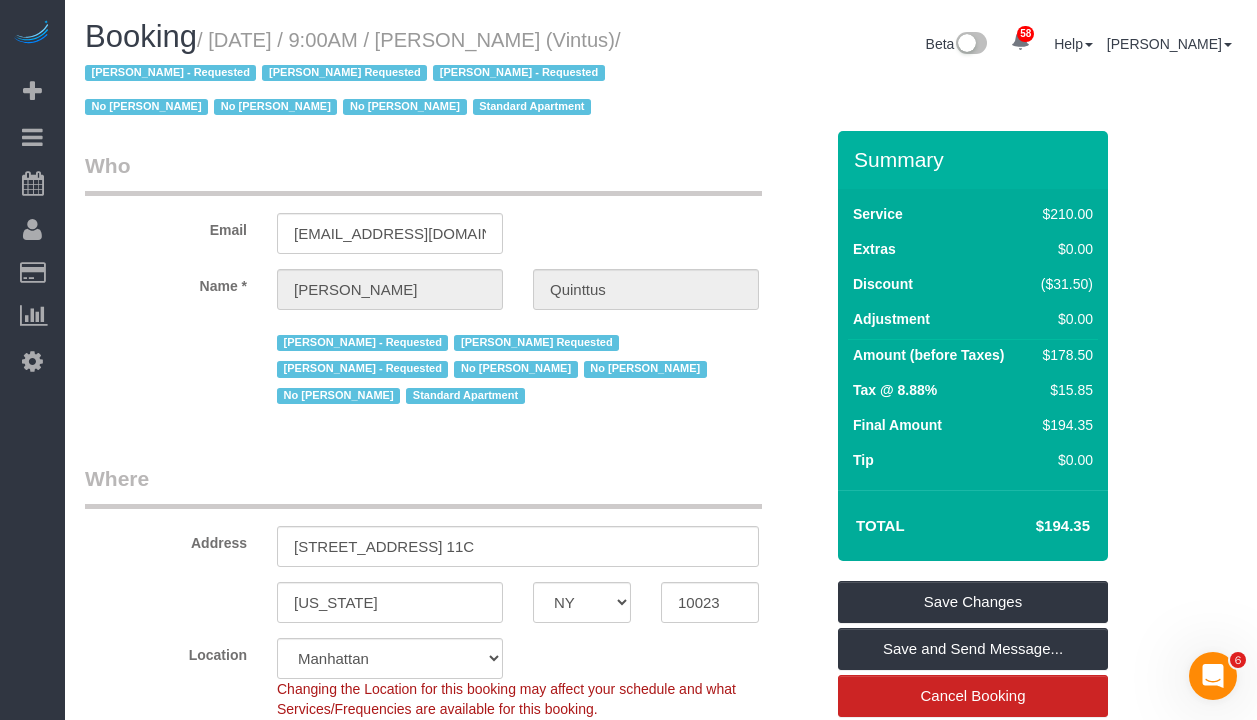 drag, startPoint x: 152, startPoint y: 79, endPoint x: 455, endPoint y: 51, distance: 304.291 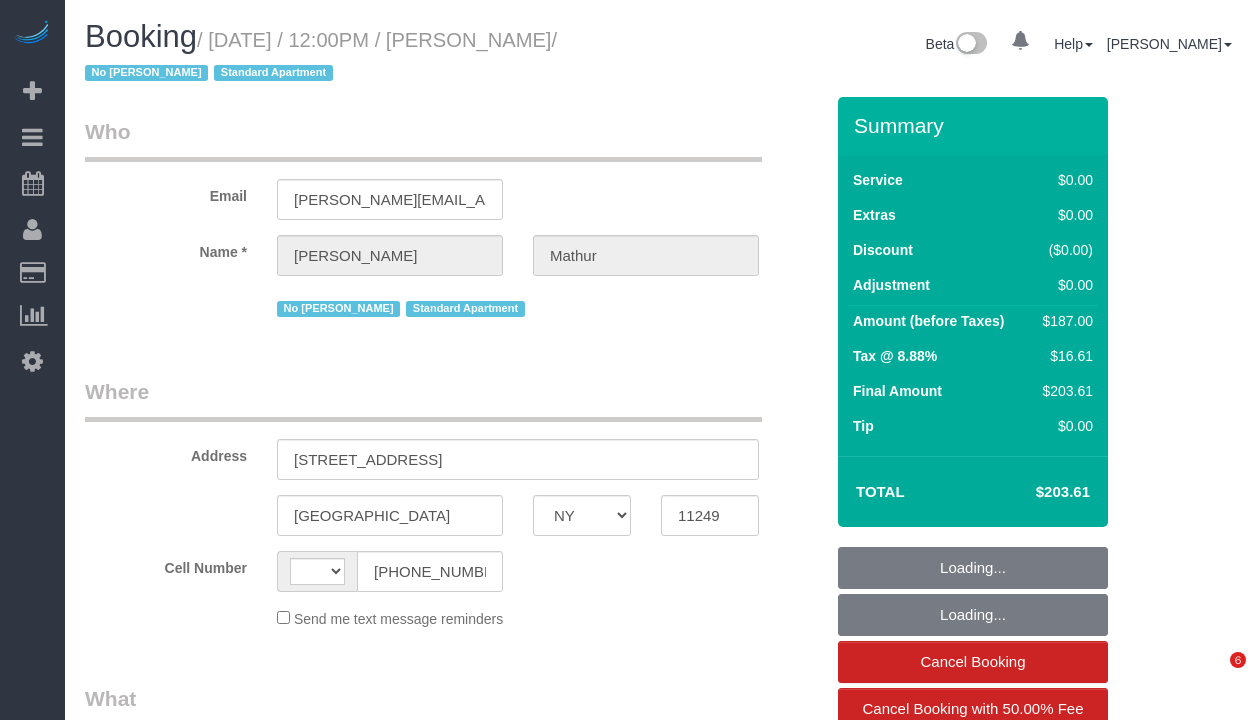 select on "NY" 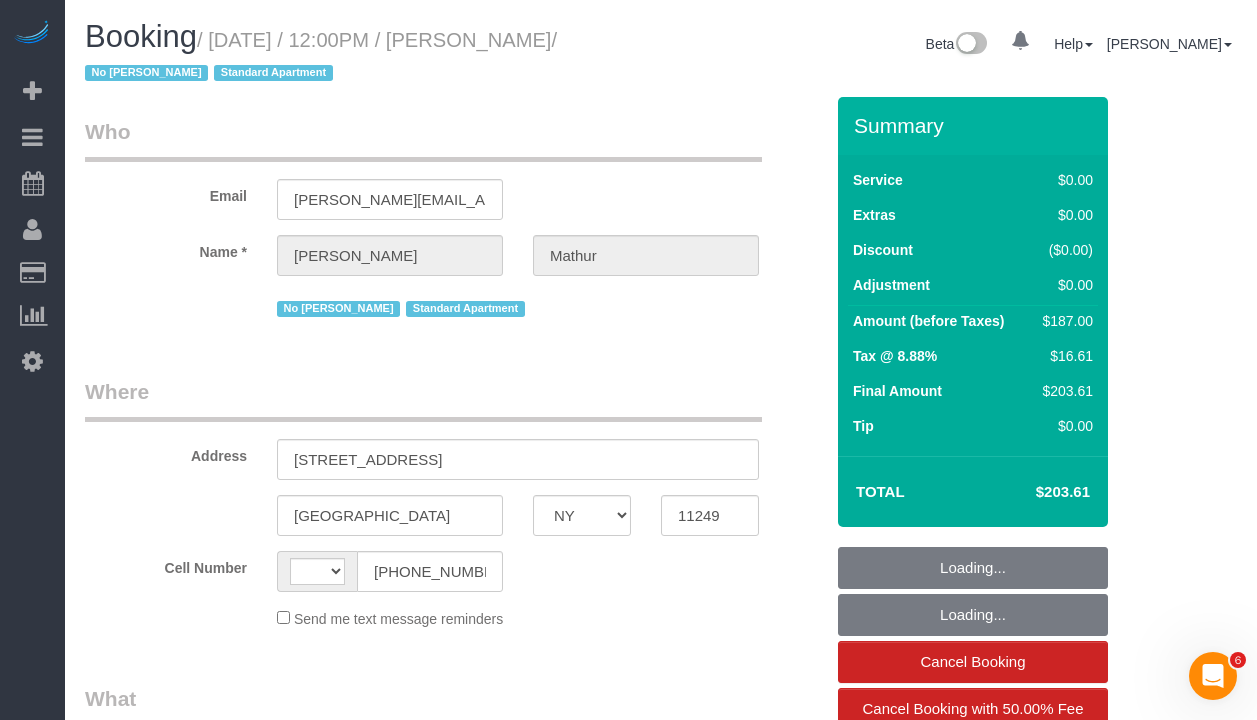 scroll, scrollTop: 0, scrollLeft: 0, axis: both 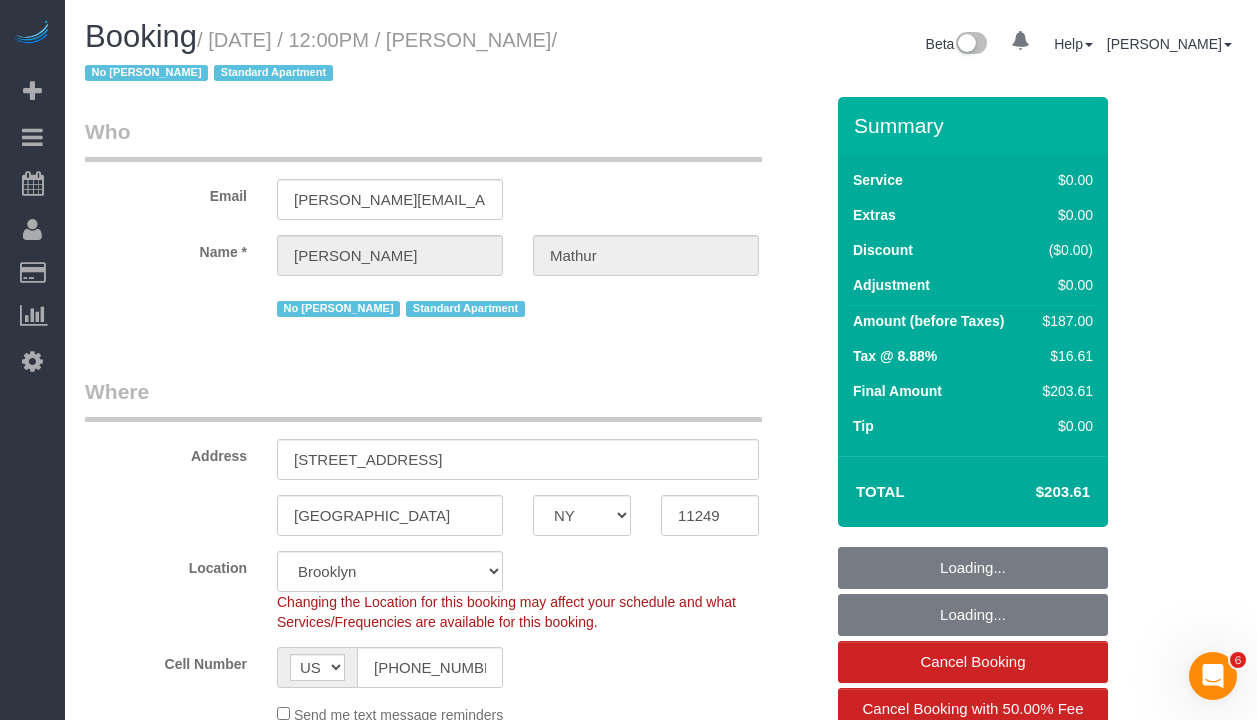 select on "object:974" 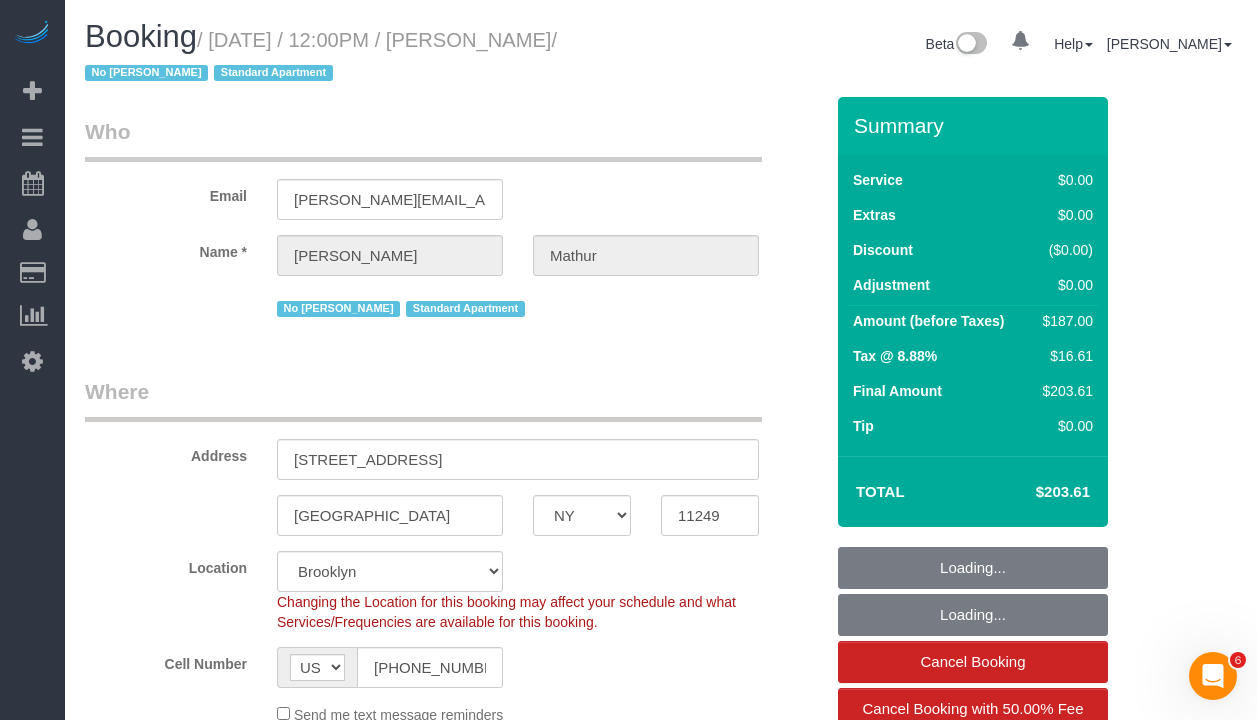 select on "string:stripe-pm_1QpZ9f4VGloSiKo7FeL54Ame" 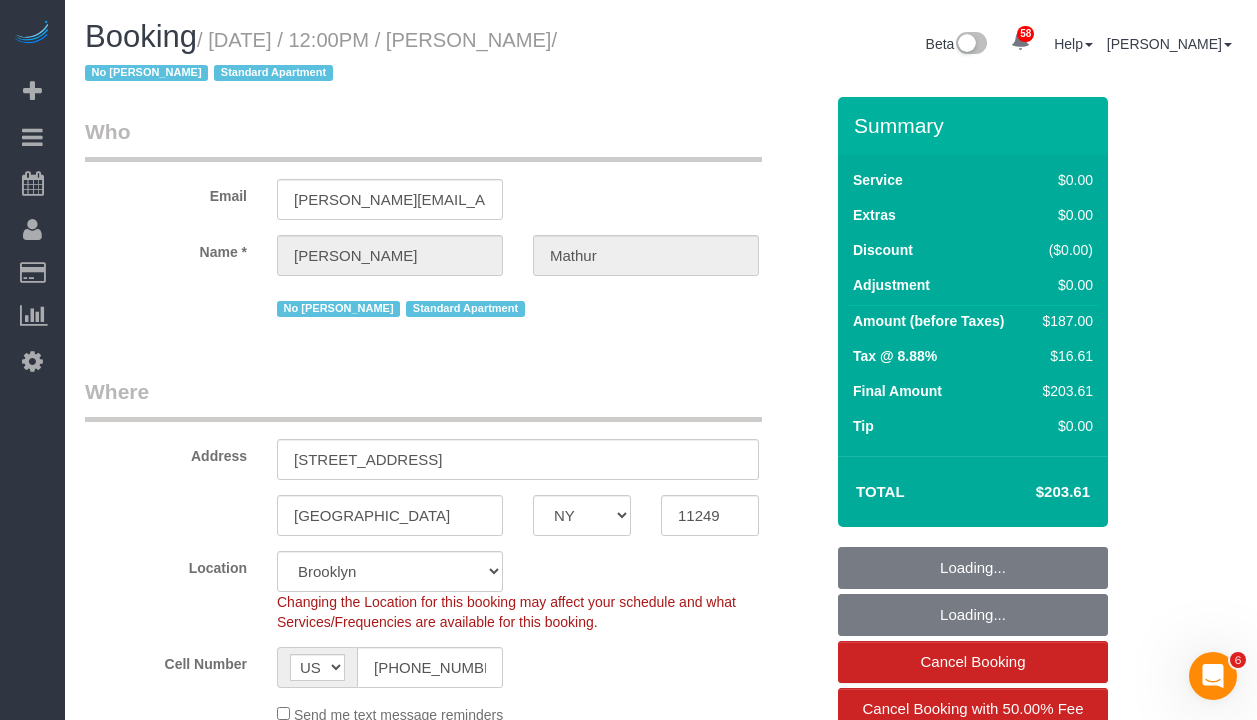 select on "object:1418" 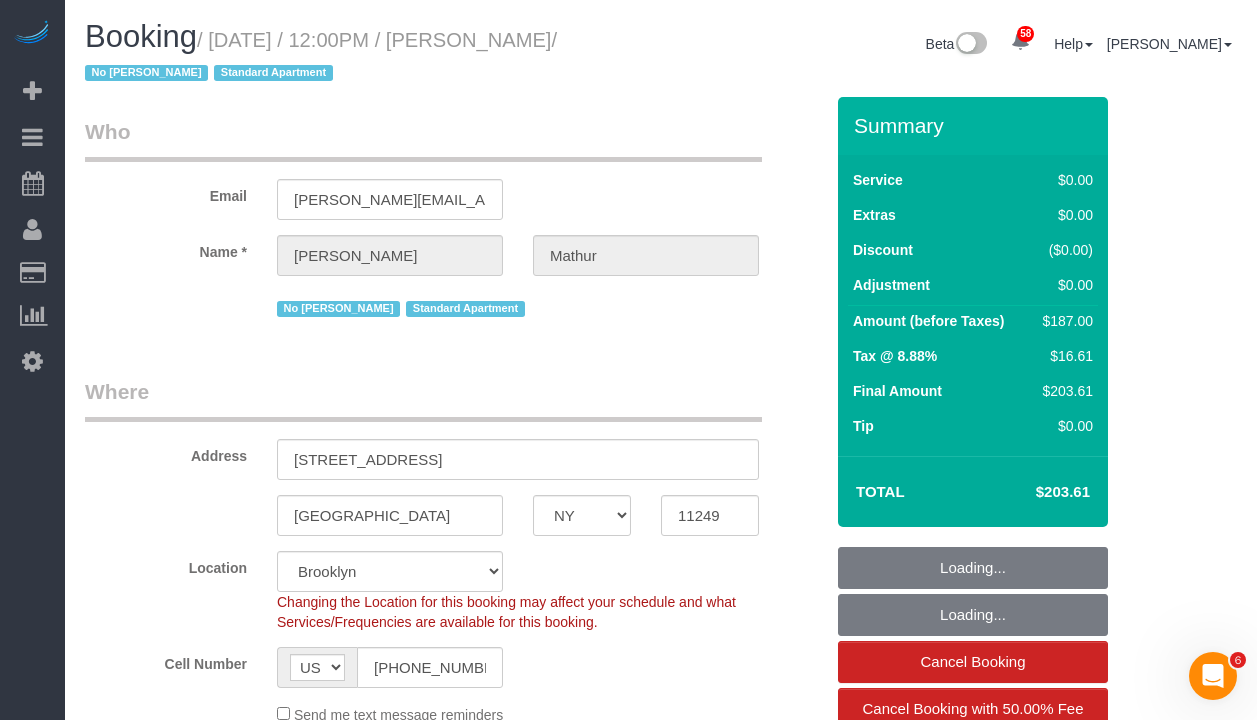 select on "2" 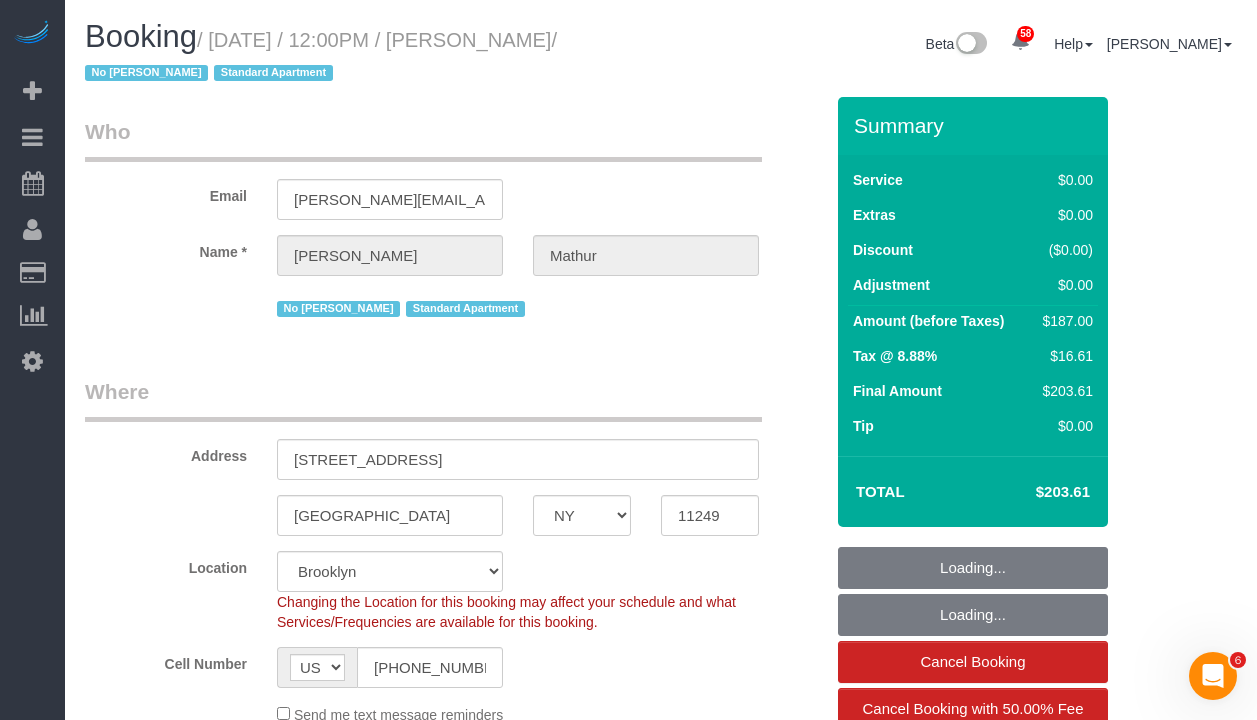select on "2" 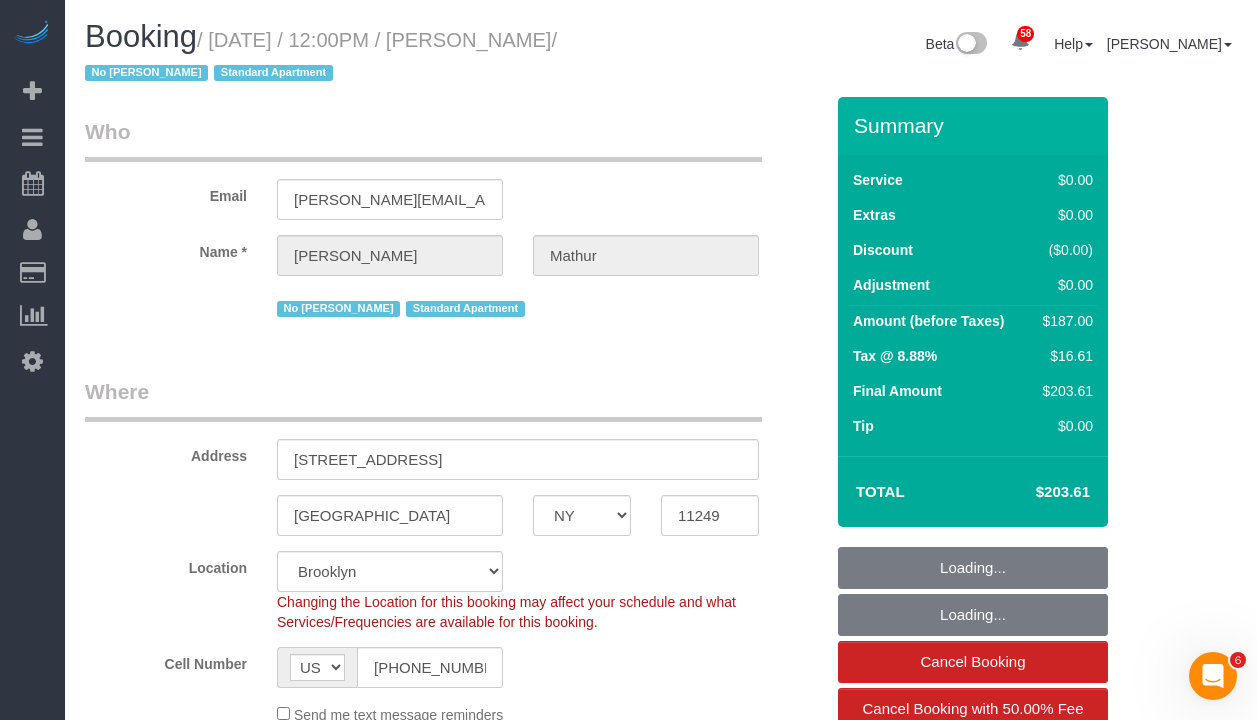 select on "2" 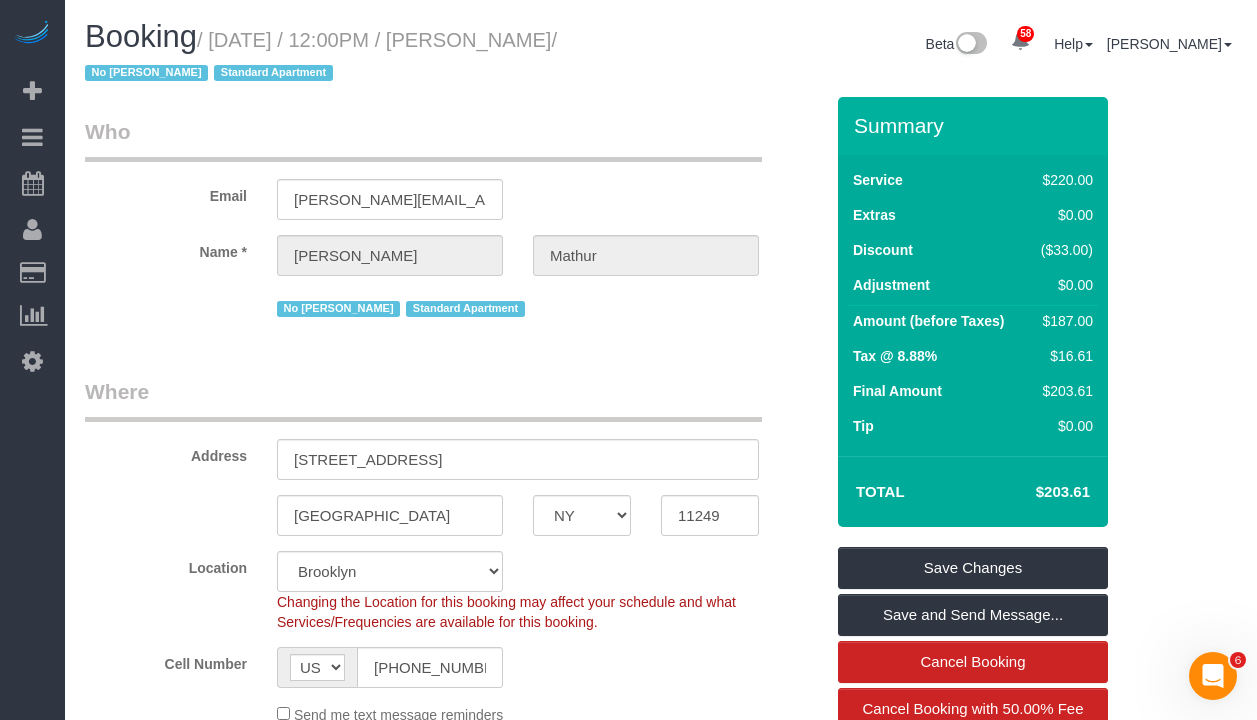 drag, startPoint x: 600, startPoint y: 42, endPoint x: 227, endPoint y: 43, distance: 373.00134 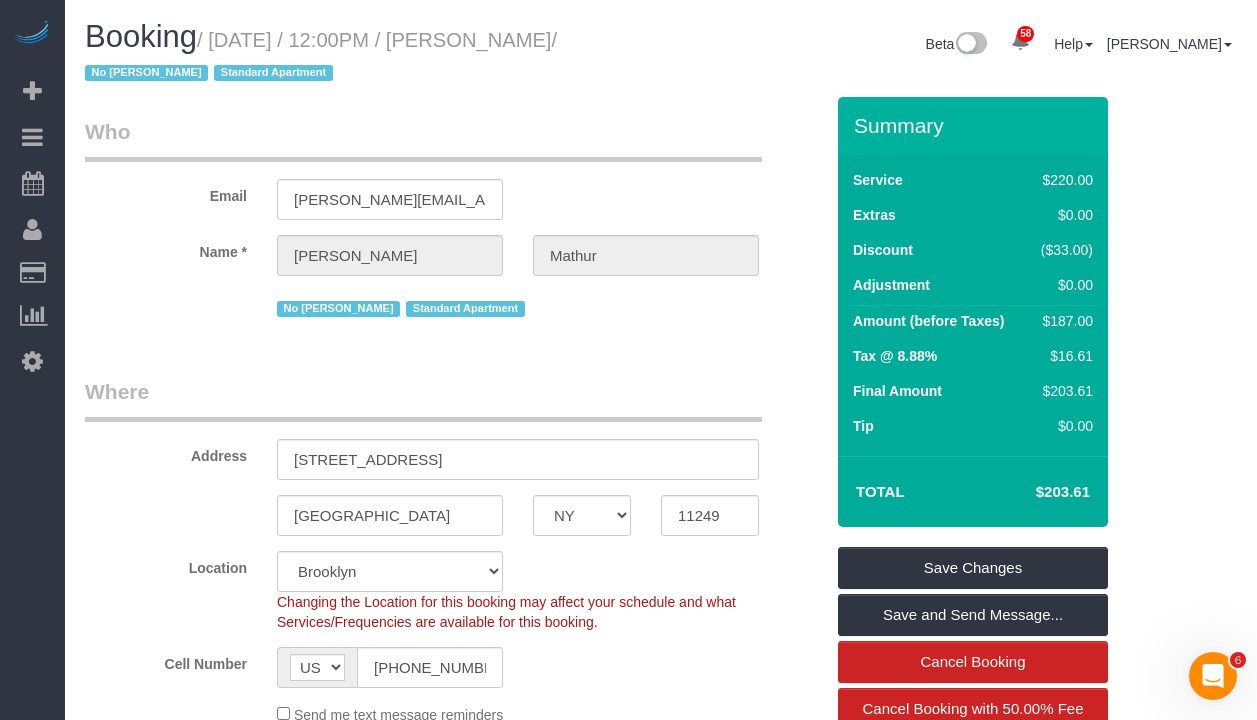click on "/ July 02, 2025 / 12:00PM / Sheena Mathur
/
No Leanora Franklin
Standard Apartment" at bounding box center (321, 57) 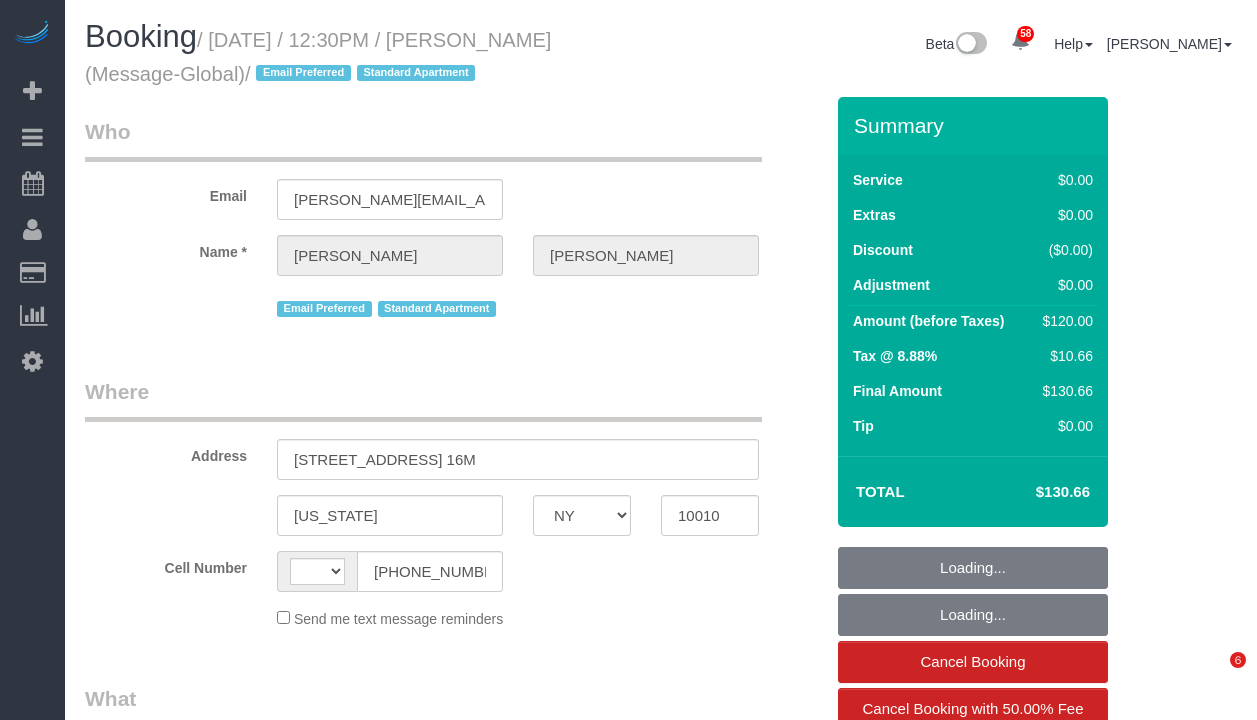 select on "NY" 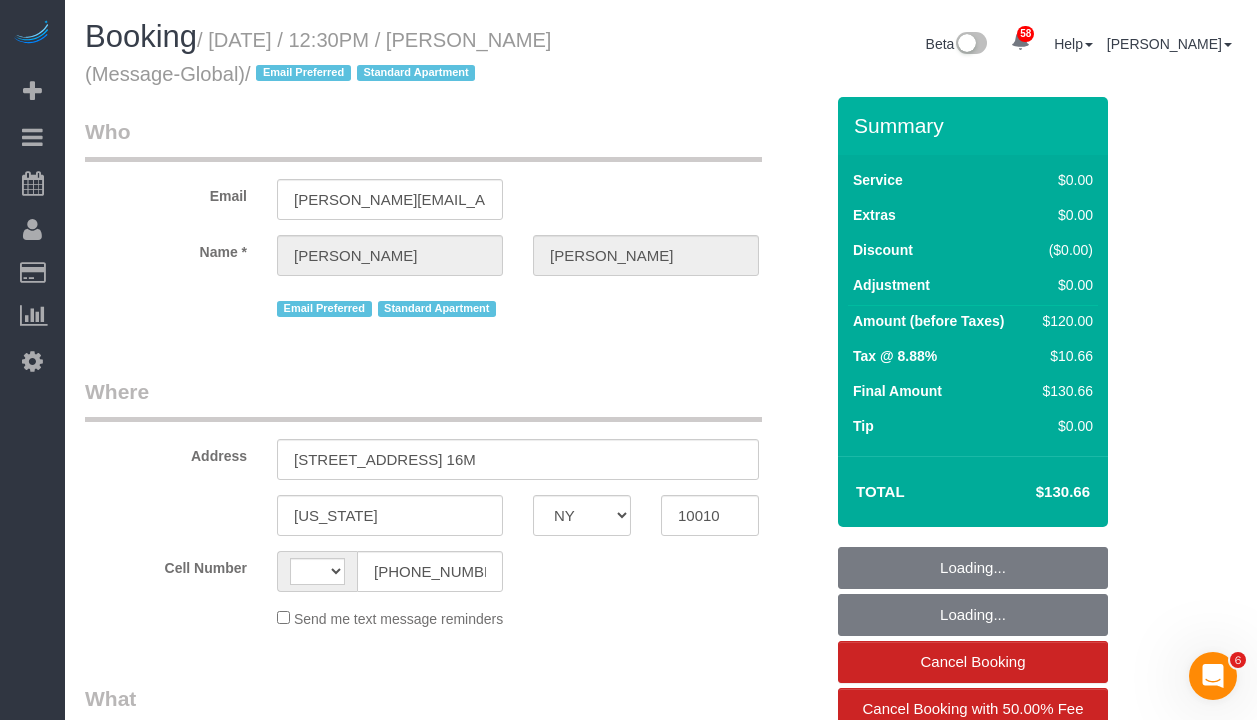 scroll, scrollTop: 0, scrollLeft: 0, axis: both 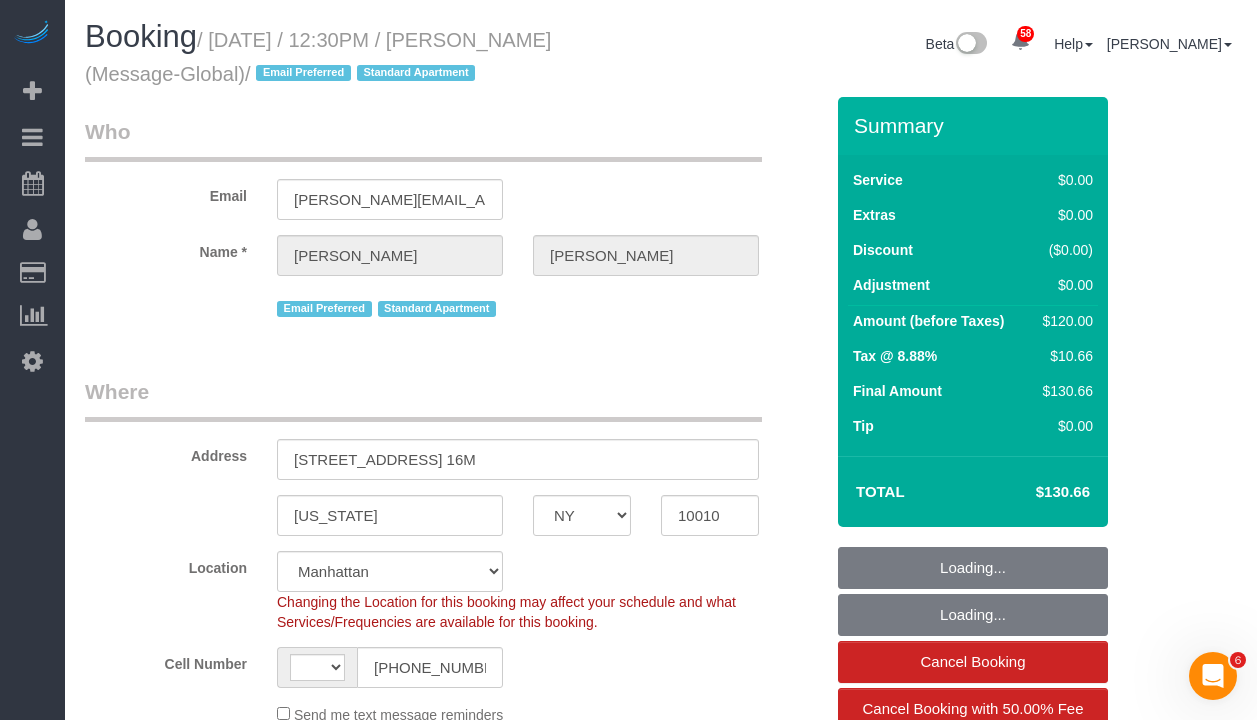 select on "object:1077" 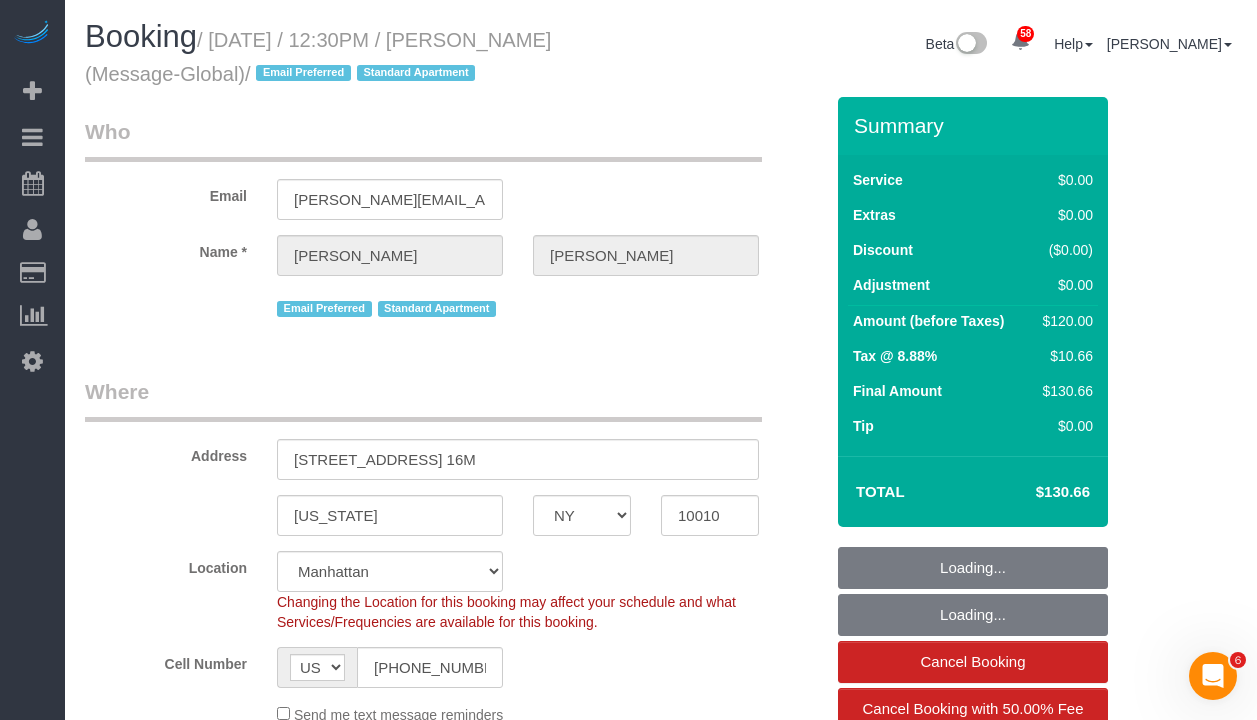 click on "/ July 02, 2025 / 12:30PM / Susan McCue (Message-Global)
/
Email Preferred
Standard Apartment" at bounding box center (318, 57) 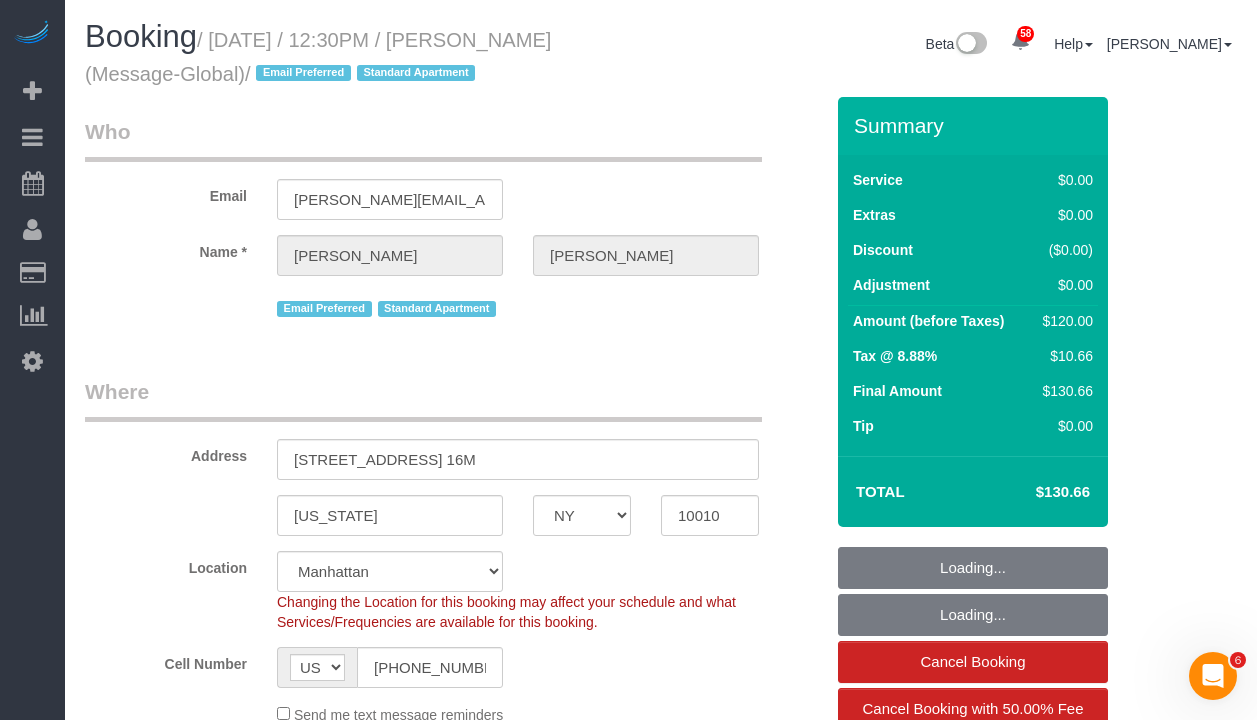 drag, startPoint x: 244, startPoint y: 70, endPoint x: 267, endPoint y: 47, distance: 32.526913 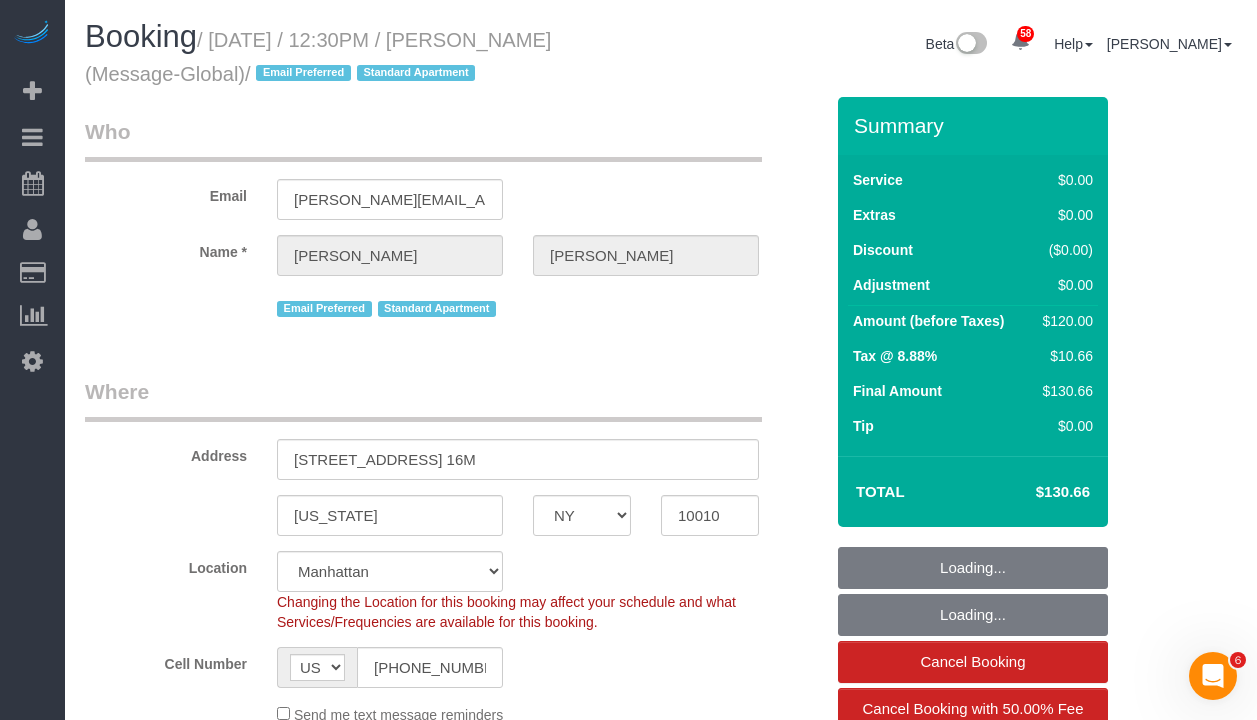 click on "/ July 02, 2025 / 12:30PM / Susan McCue (Message-Global)
/
Email Preferred
Standard Apartment" at bounding box center [318, 57] 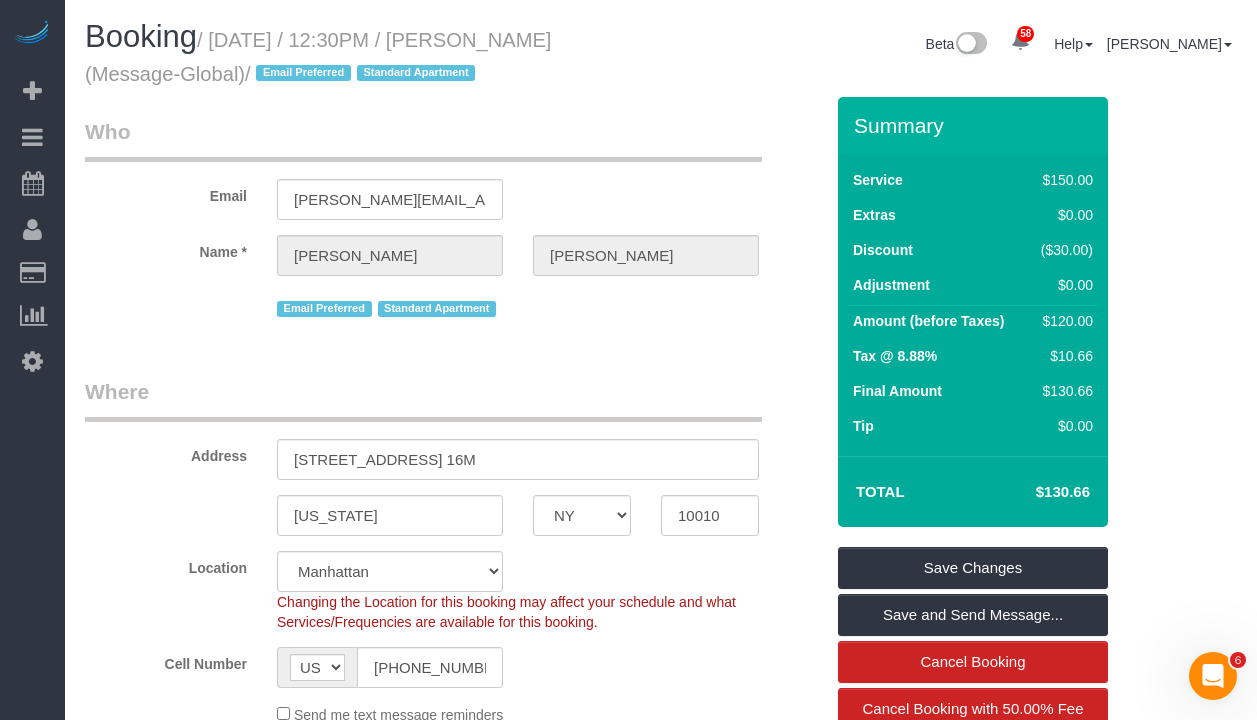 copy on "July 02, 2025 / 12:30PM / Susan McCue (Message-Global)" 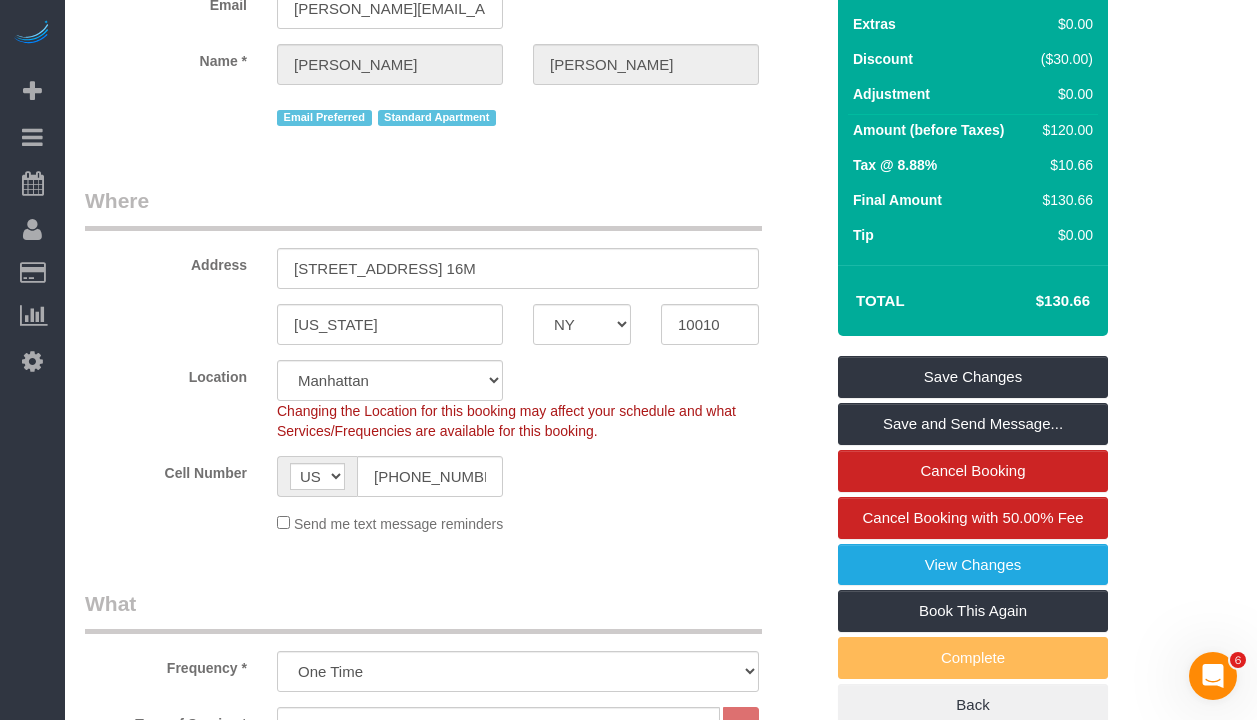 scroll, scrollTop: 192, scrollLeft: 0, axis: vertical 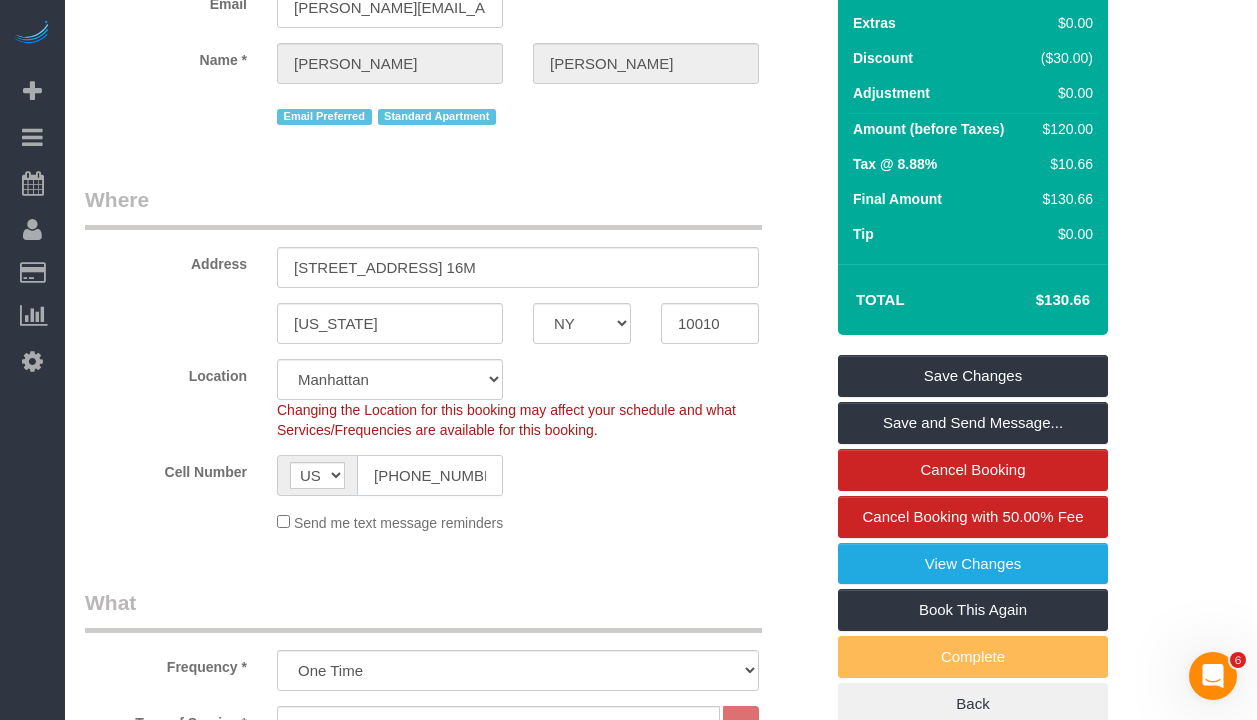 click on "(571) 232-0542" 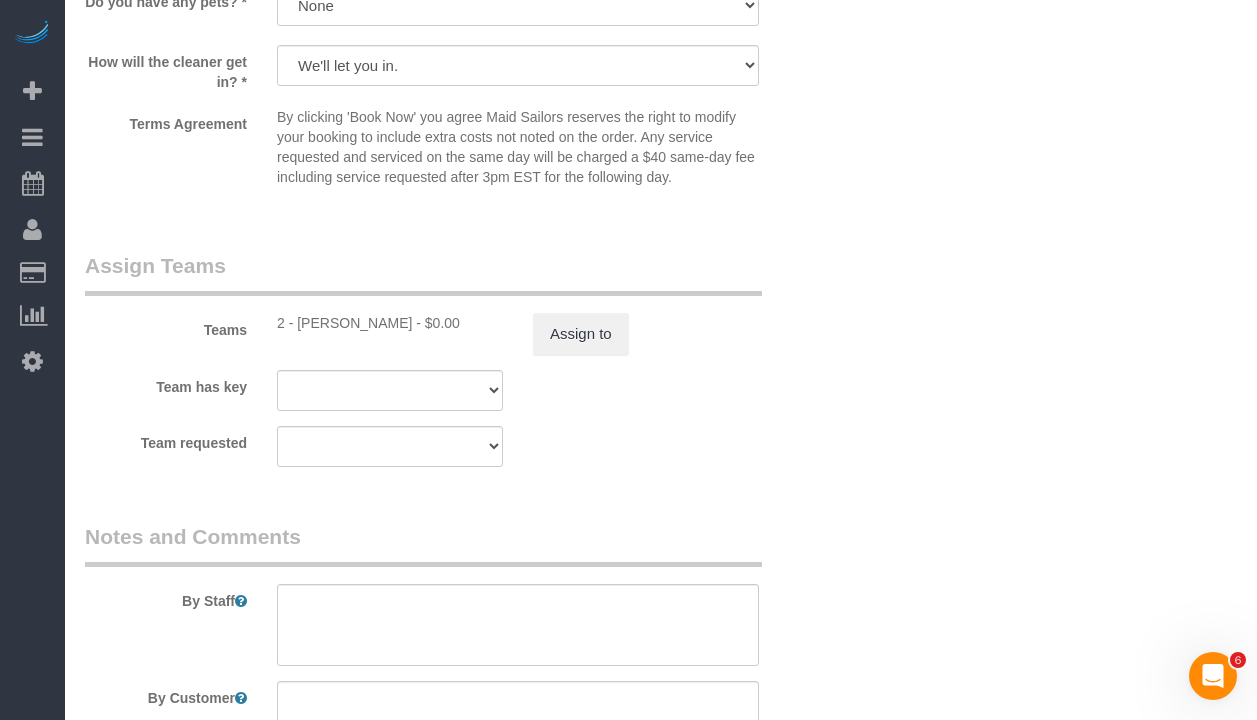 scroll, scrollTop: 2735, scrollLeft: 0, axis: vertical 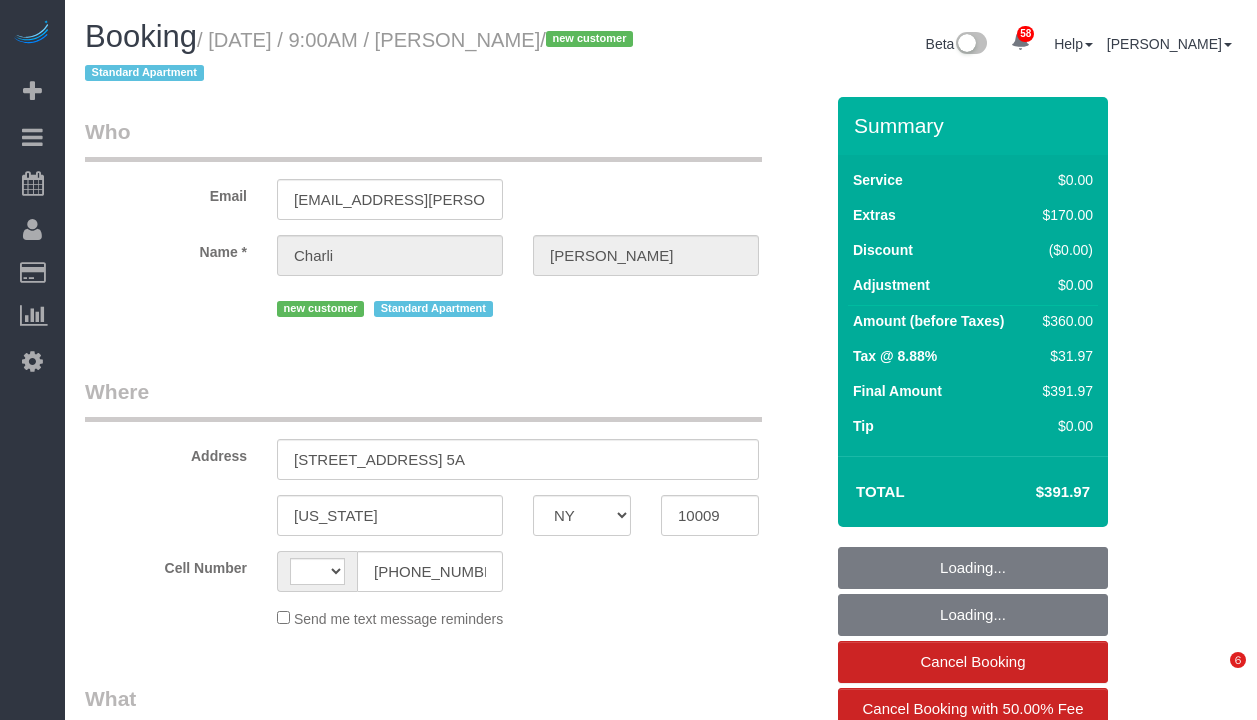 select on "NY" 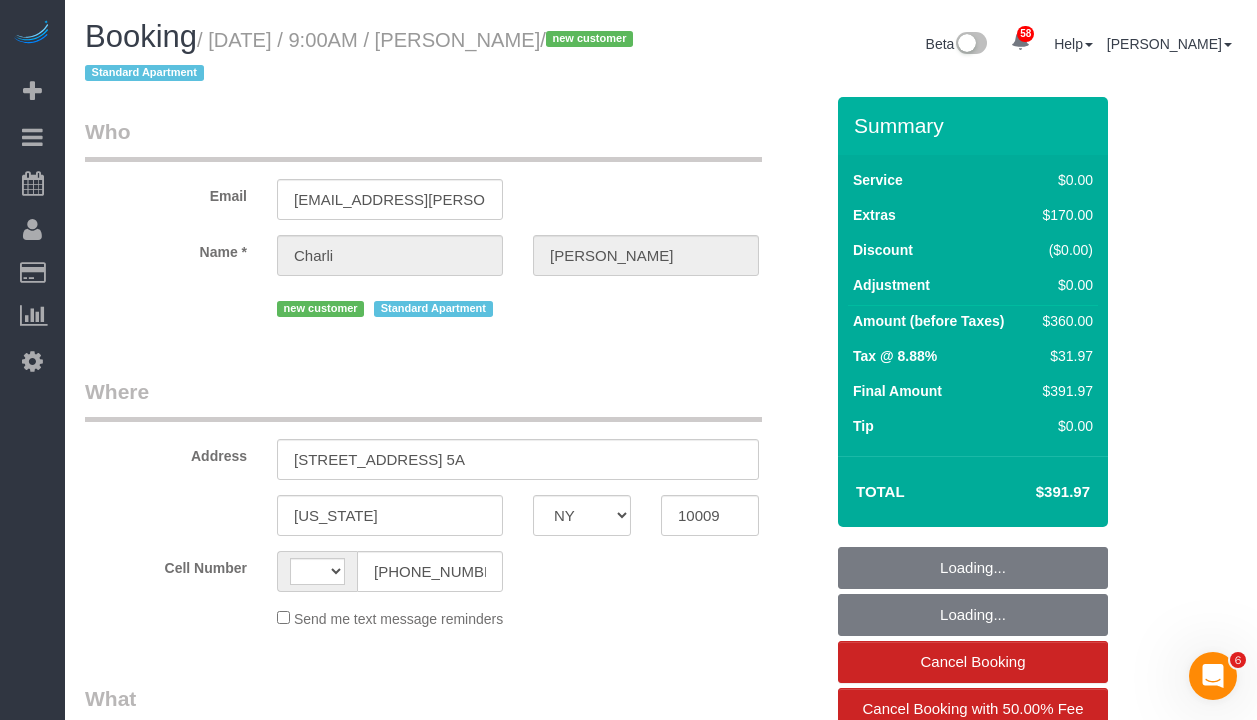 scroll, scrollTop: 0, scrollLeft: 0, axis: both 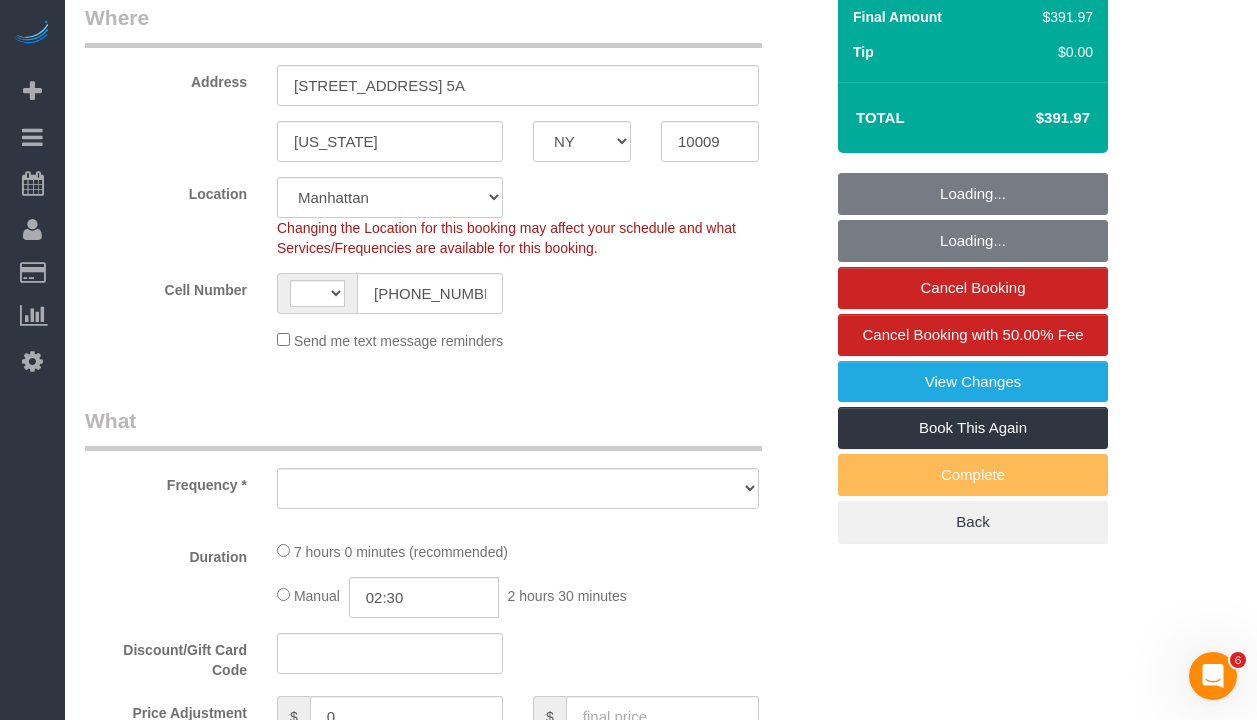 select on "string:[GEOGRAPHIC_DATA]" 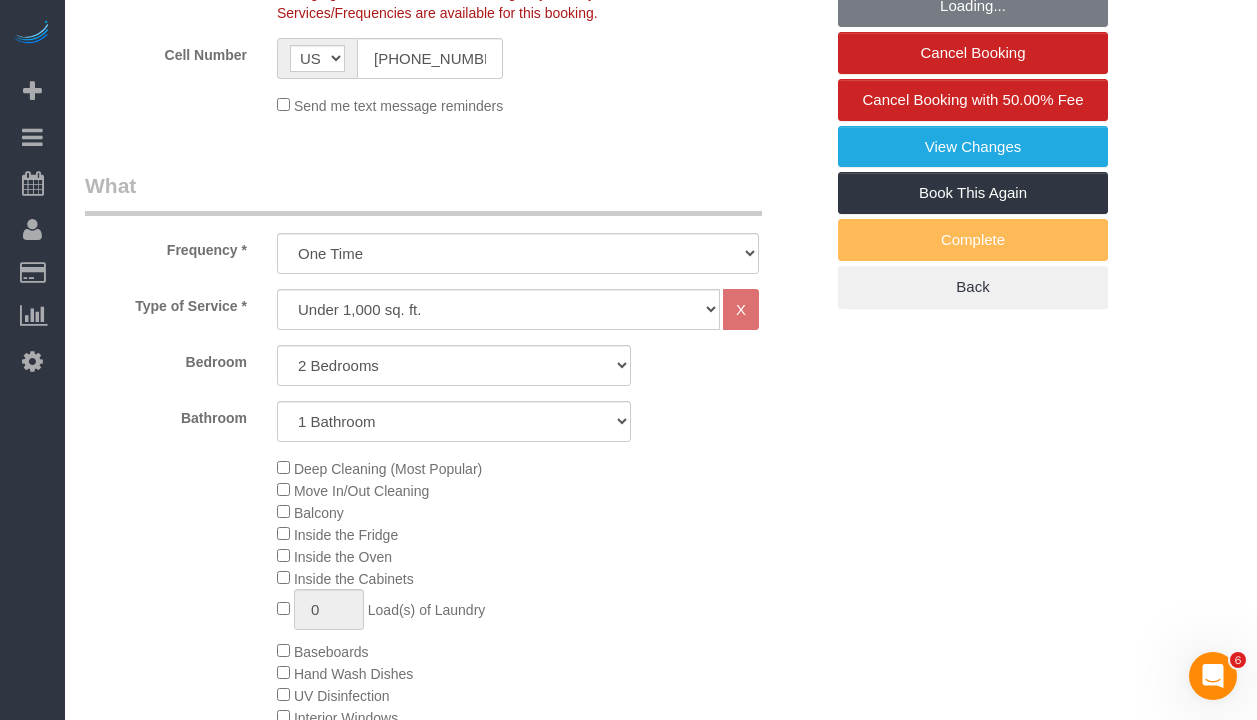 select on "number:56" 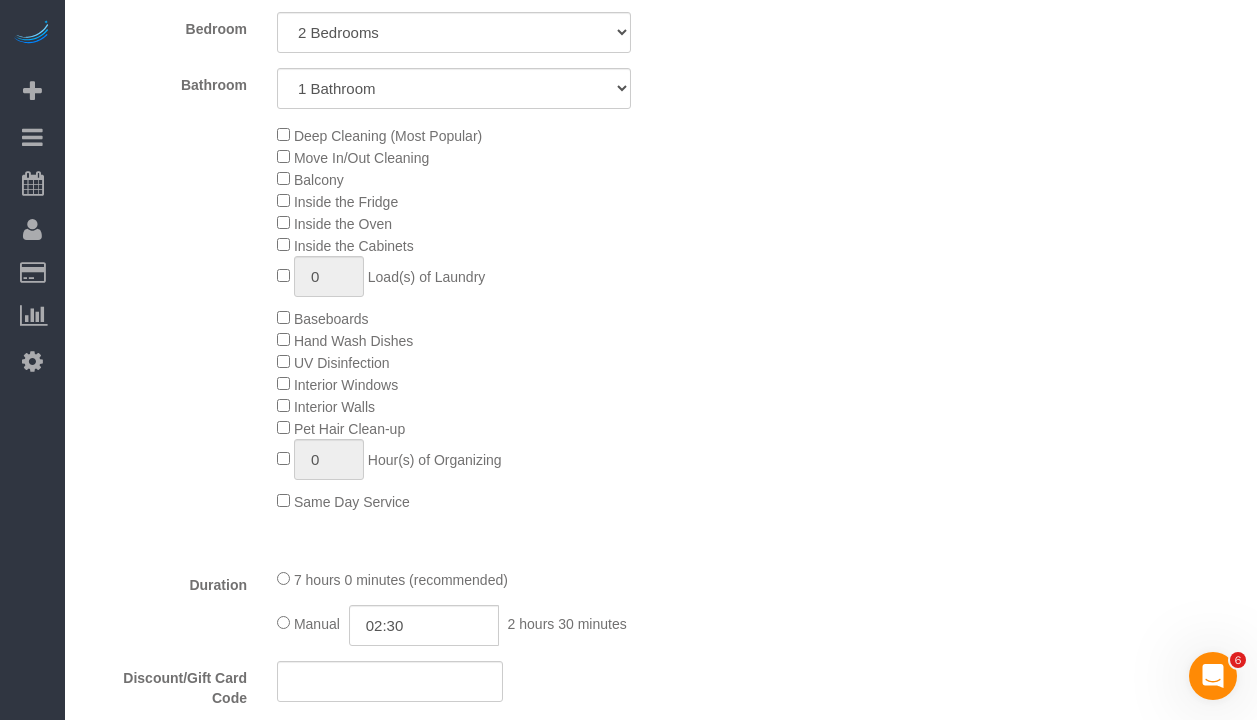 select on "object:1122" 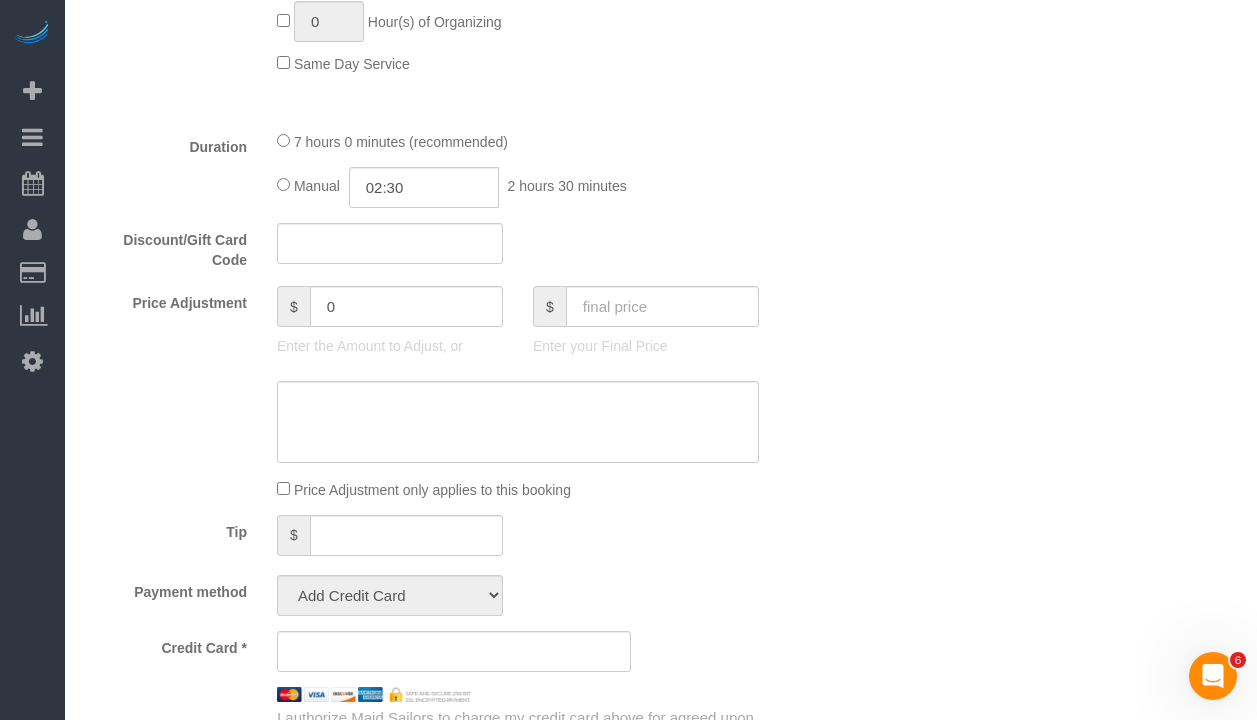 select on "string:stripe-pm_1RdHgX4VGloSiKo7dbP7gUaE" 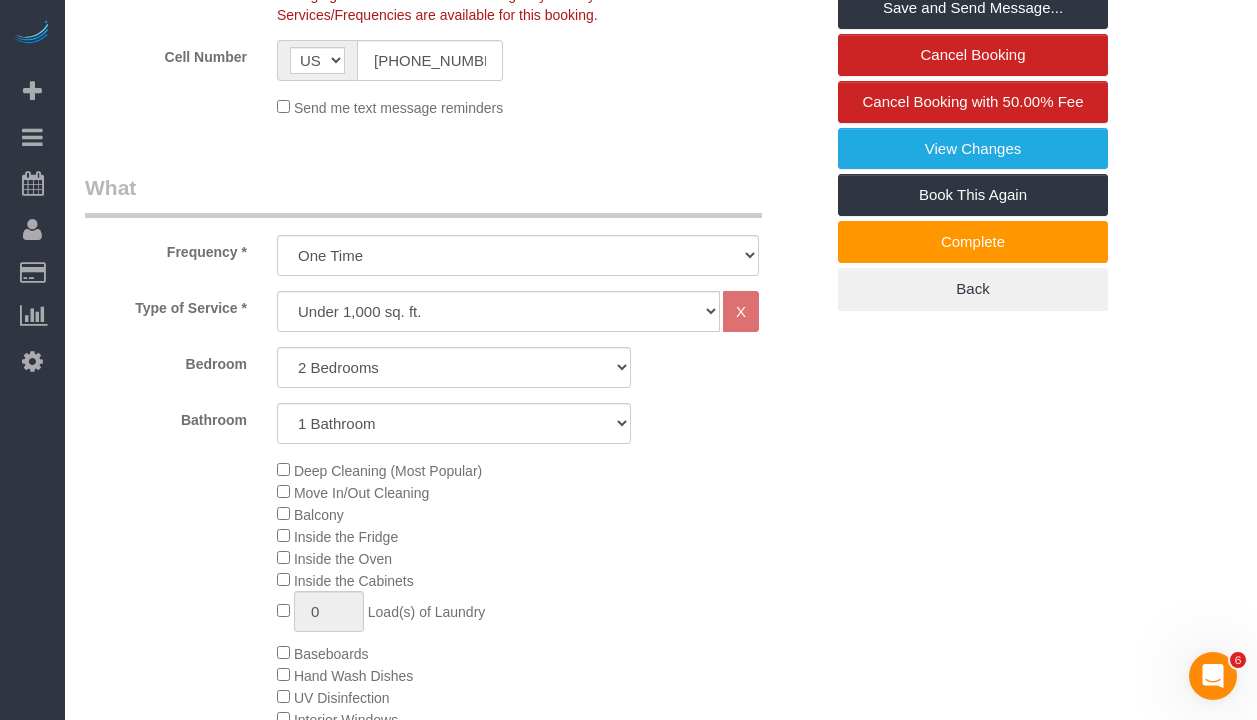 scroll, scrollTop: 0, scrollLeft: 0, axis: both 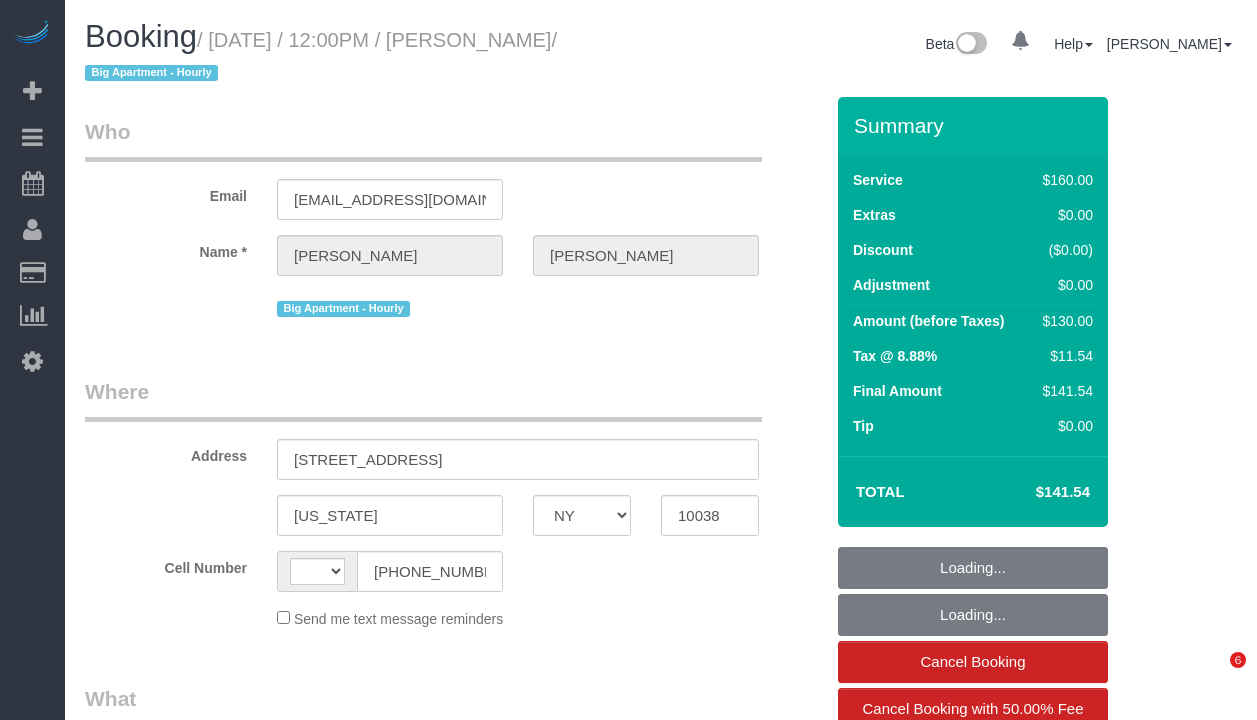 select on "NY" 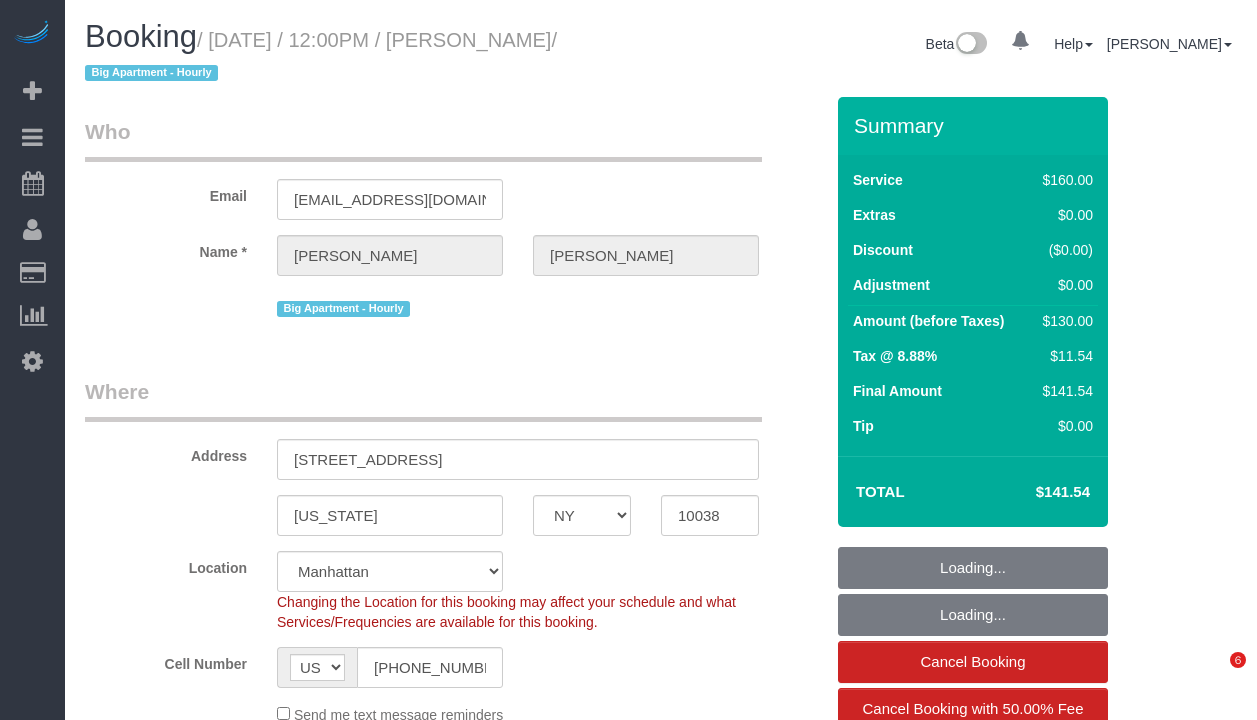 select on "object:1419" 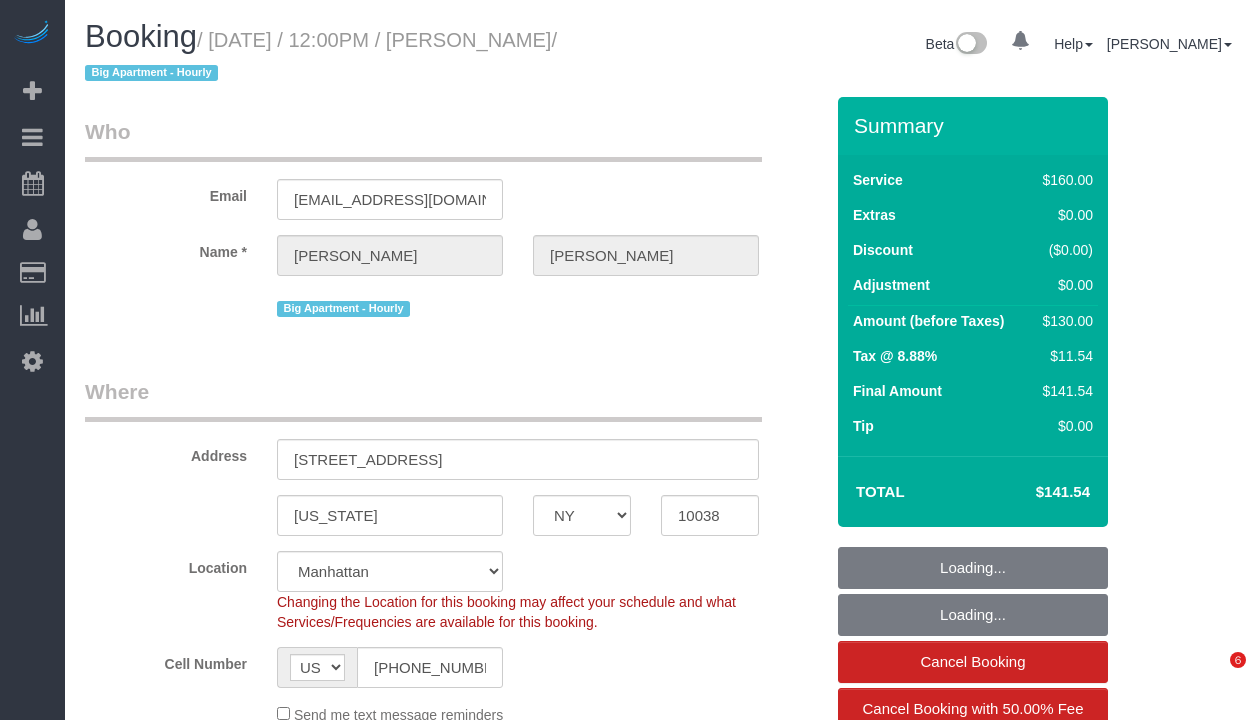select on "spot1" 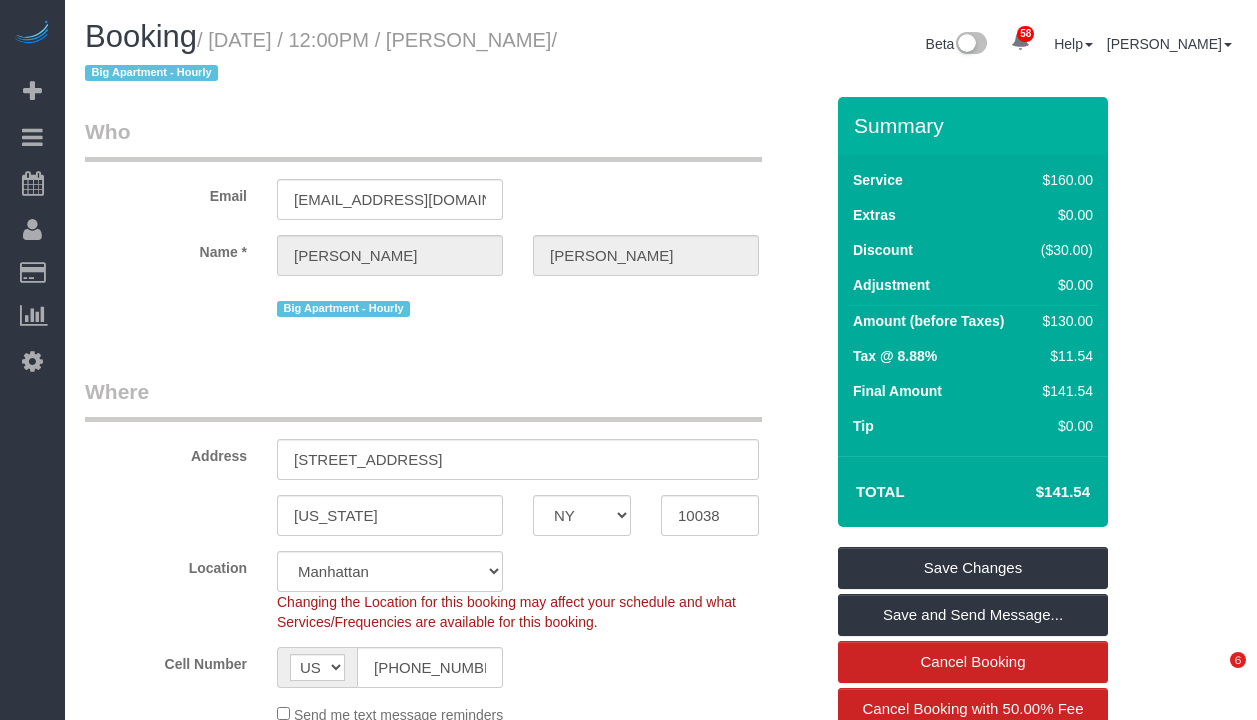 scroll, scrollTop: 0, scrollLeft: 0, axis: both 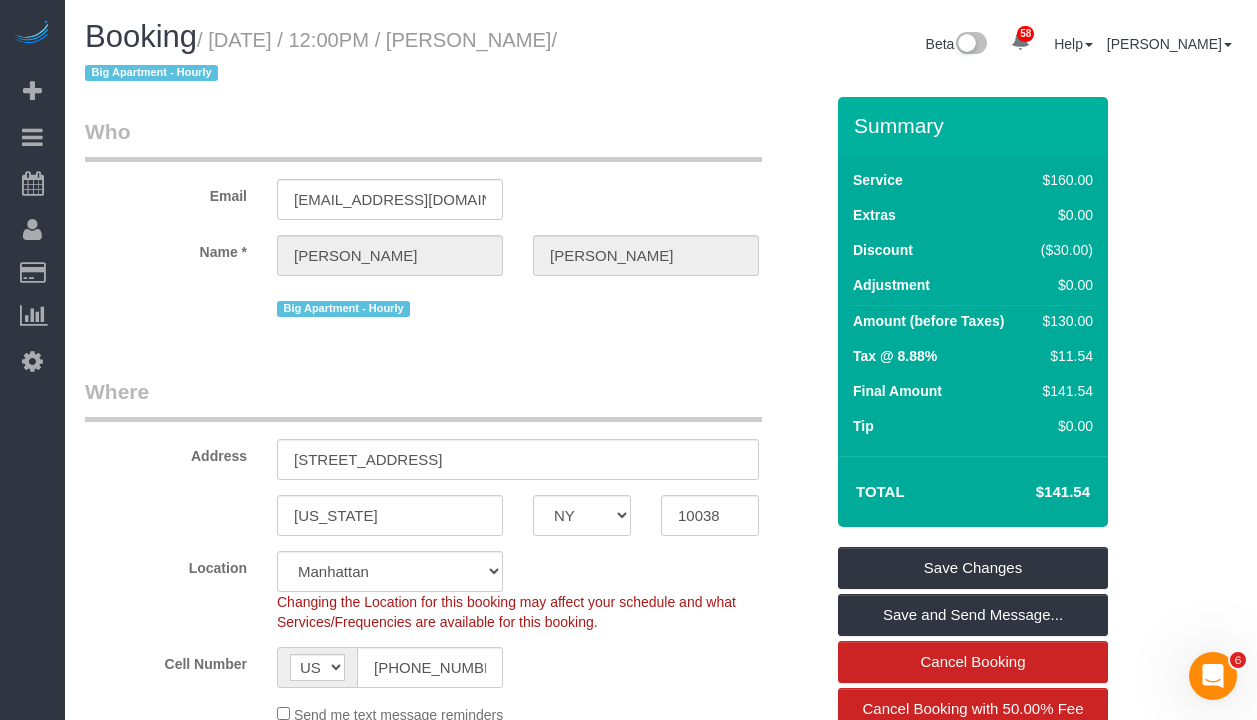 click on "Booking
/ July 02, 2025 / 12:00PM / Cameron Lindell
/
Big Apartment - Hourly" at bounding box center [365, 54] 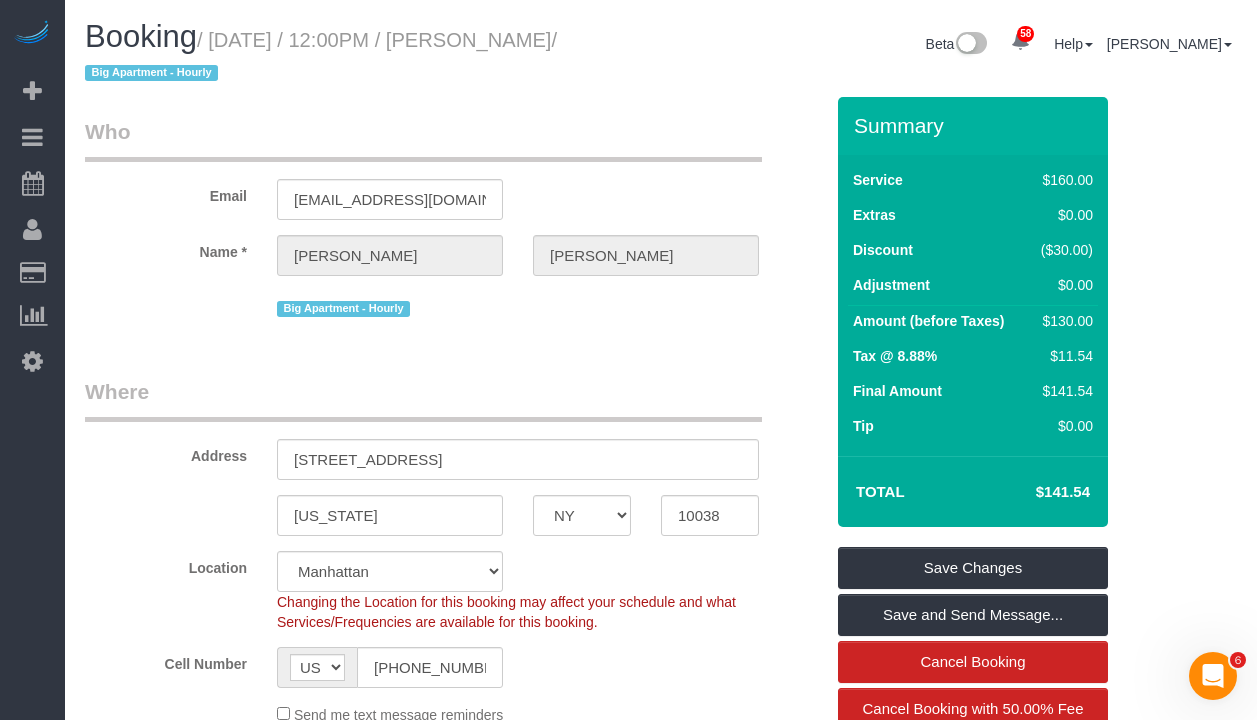 drag, startPoint x: 610, startPoint y: 38, endPoint x: 230, endPoint y: 41, distance: 380.01184 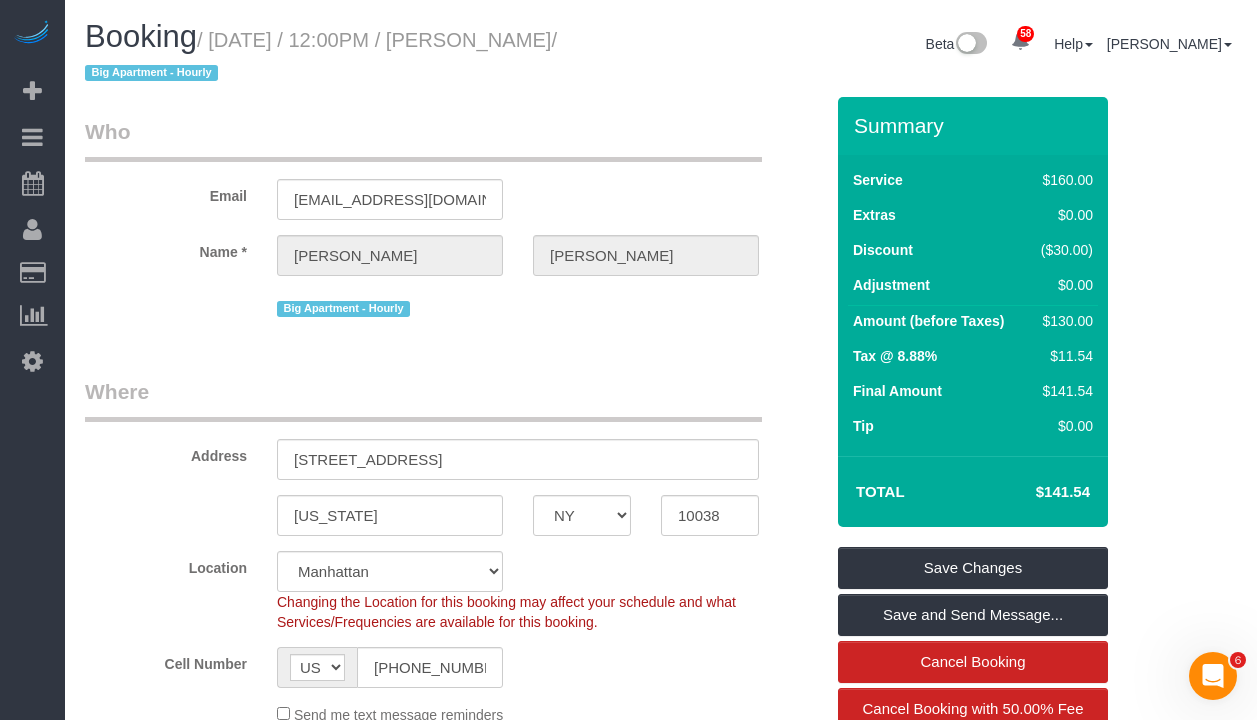 click on "/ July 02, 2025 / 12:00PM / Cameron Lindell
/
Big Apartment - Hourly" at bounding box center [321, 57] 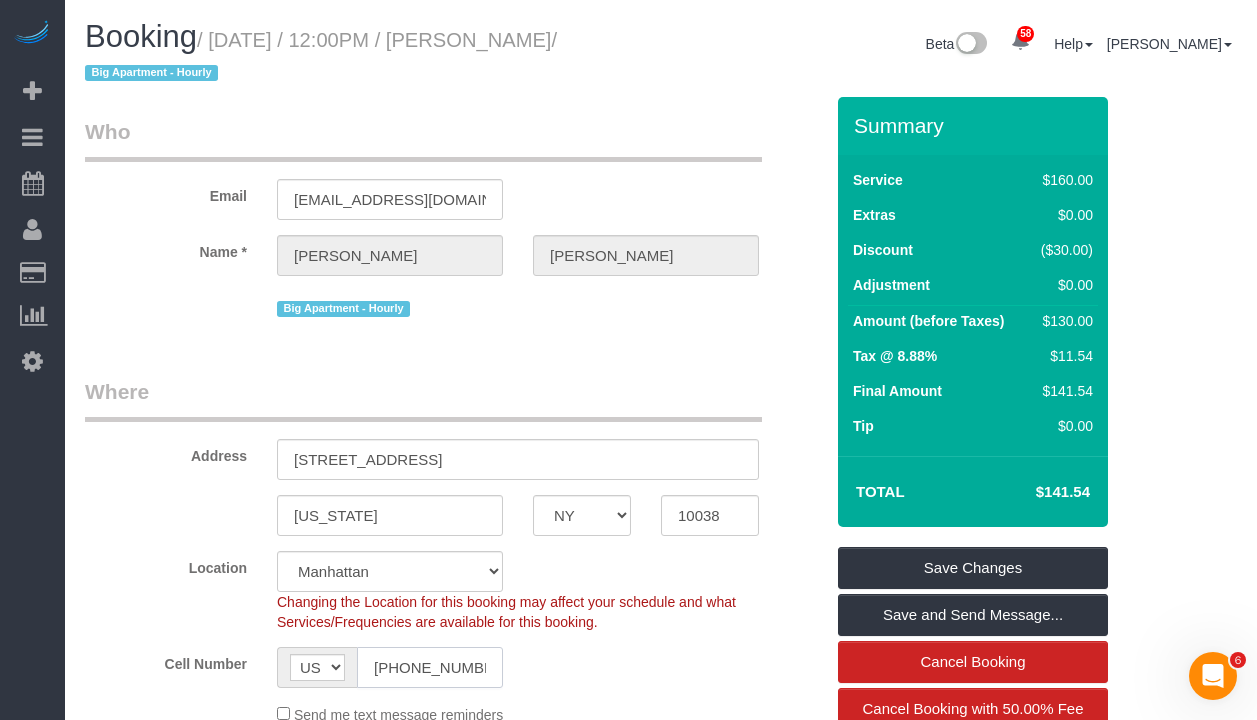click on "(307) 752-6117" 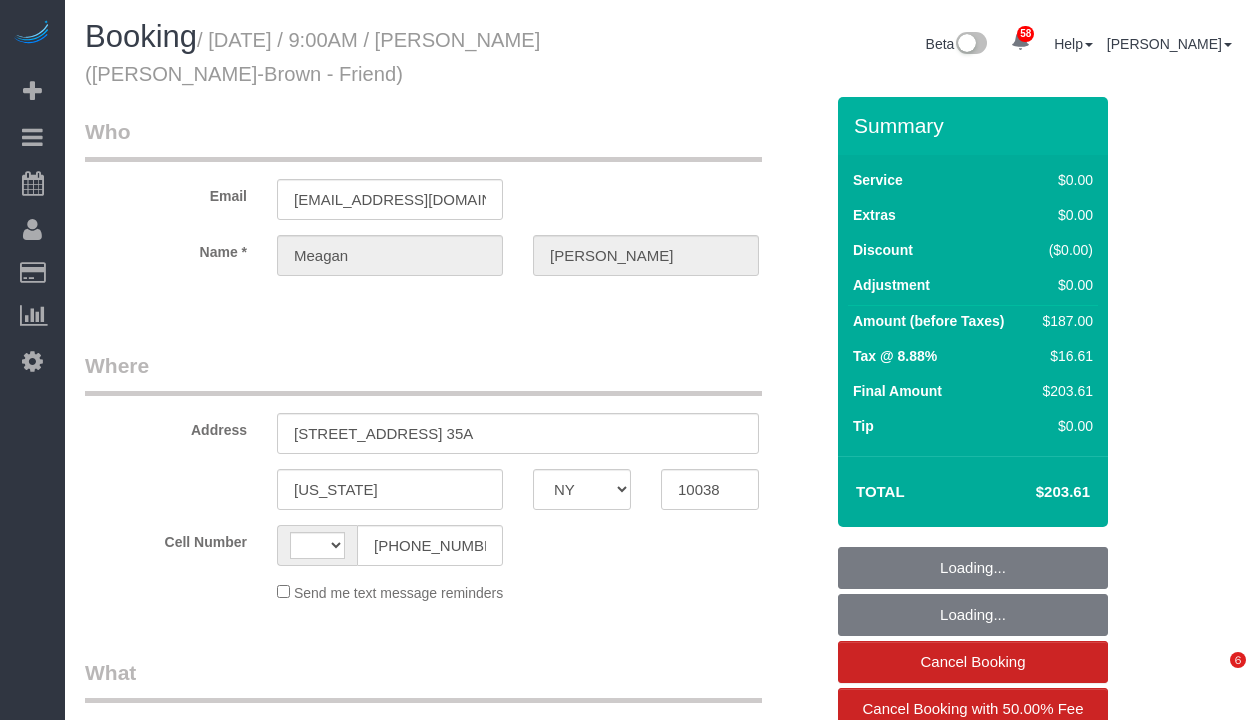 select on "NY" 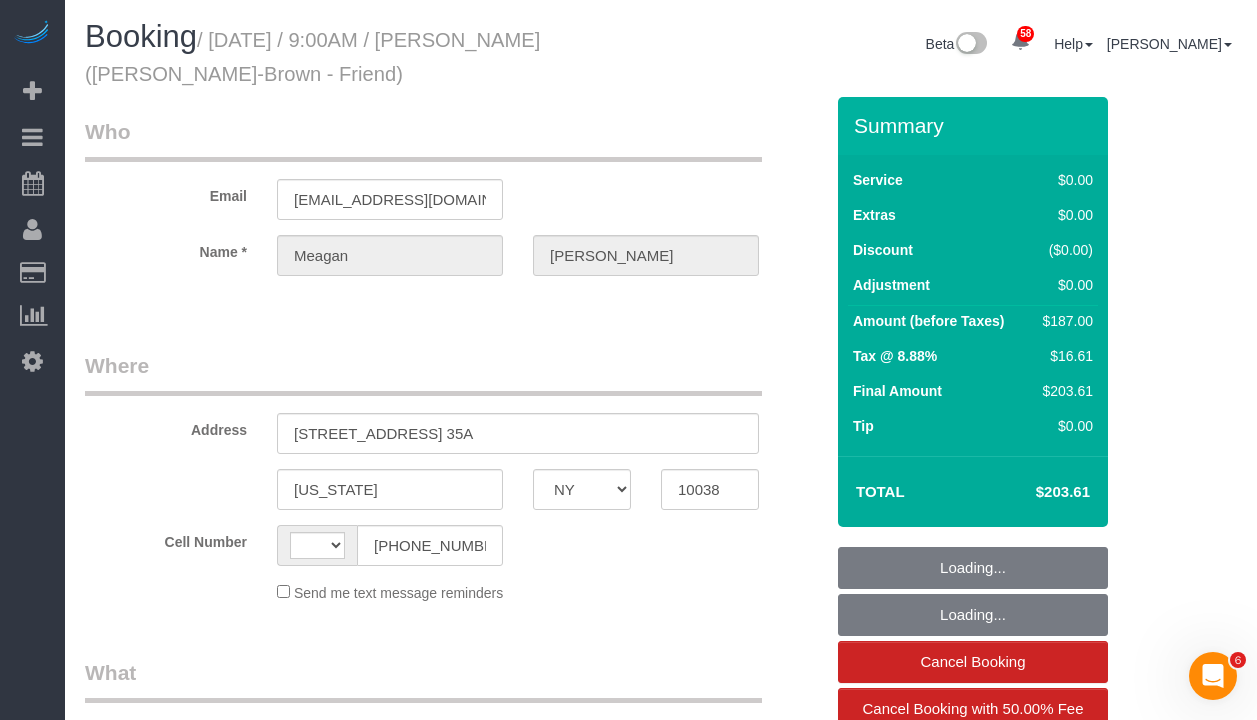 scroll, scrollTop: 0, scrollLeft: 0, axis: both 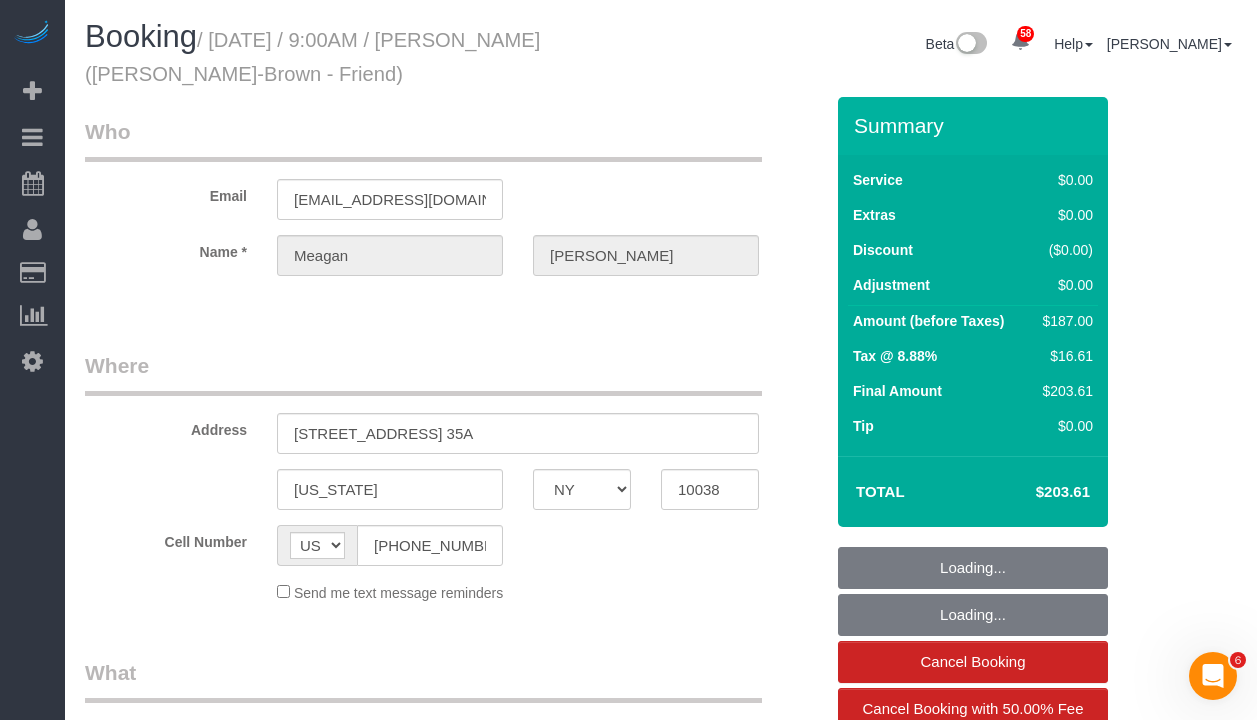 select on "string:stripe-pm_1Rb1xH4VGloSiKo7GOYRMlbL" 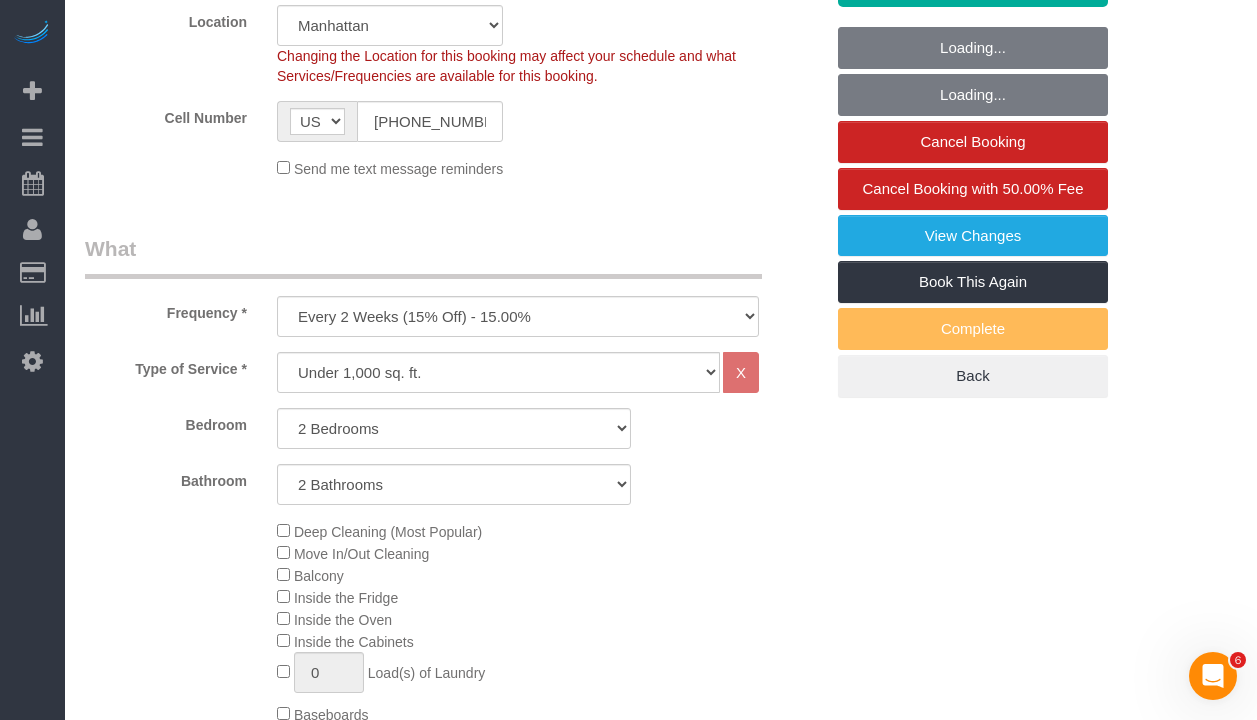 select on "object:1435" 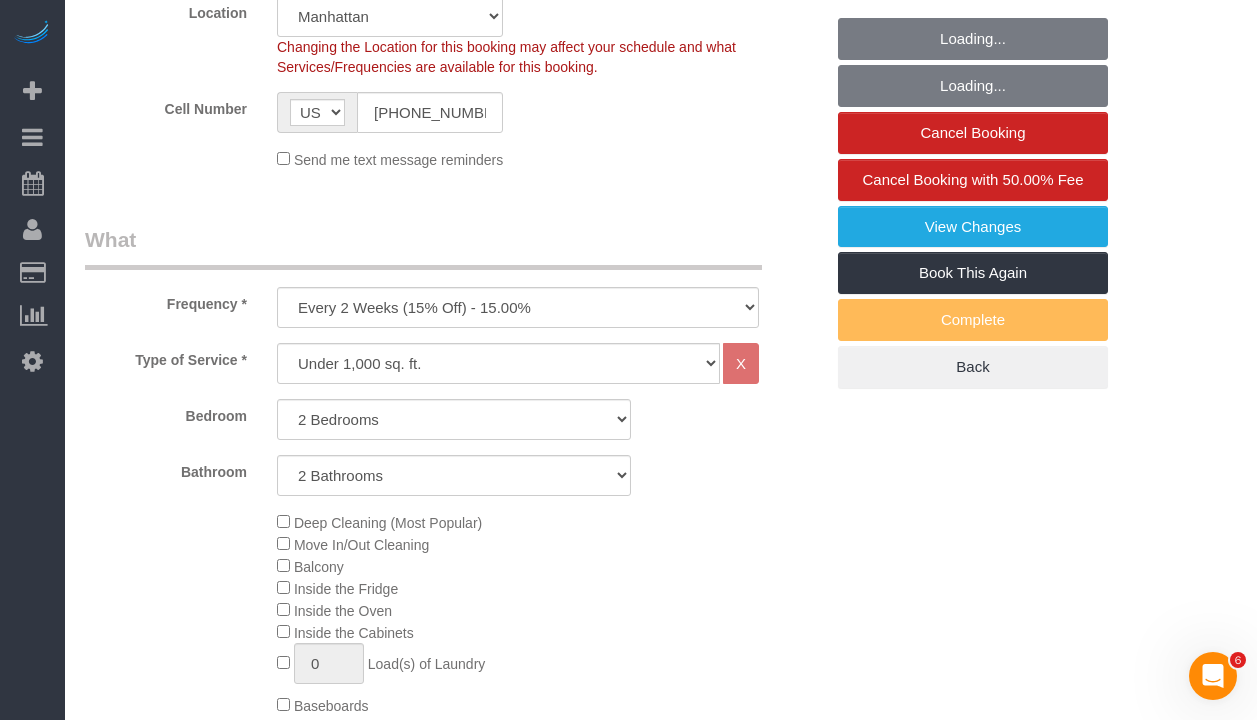 select on "2" 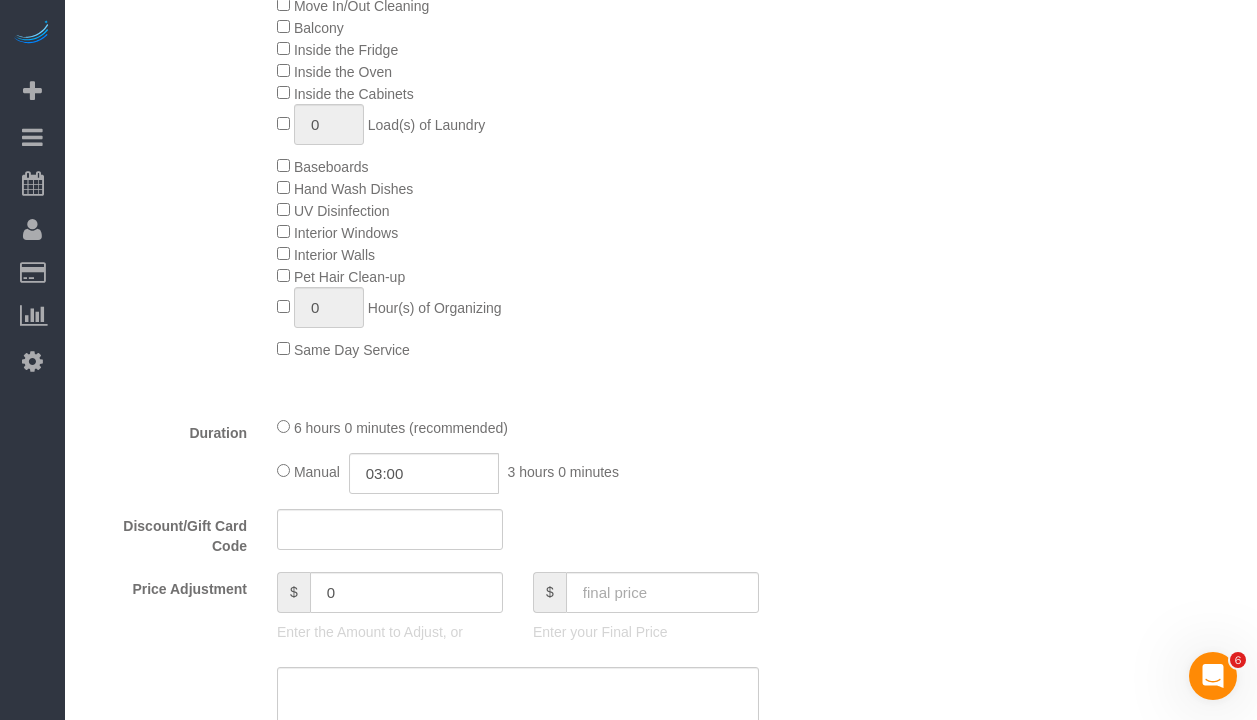 scroll, scrollTop: 1145, scrollLeft: 0, axis: vertical 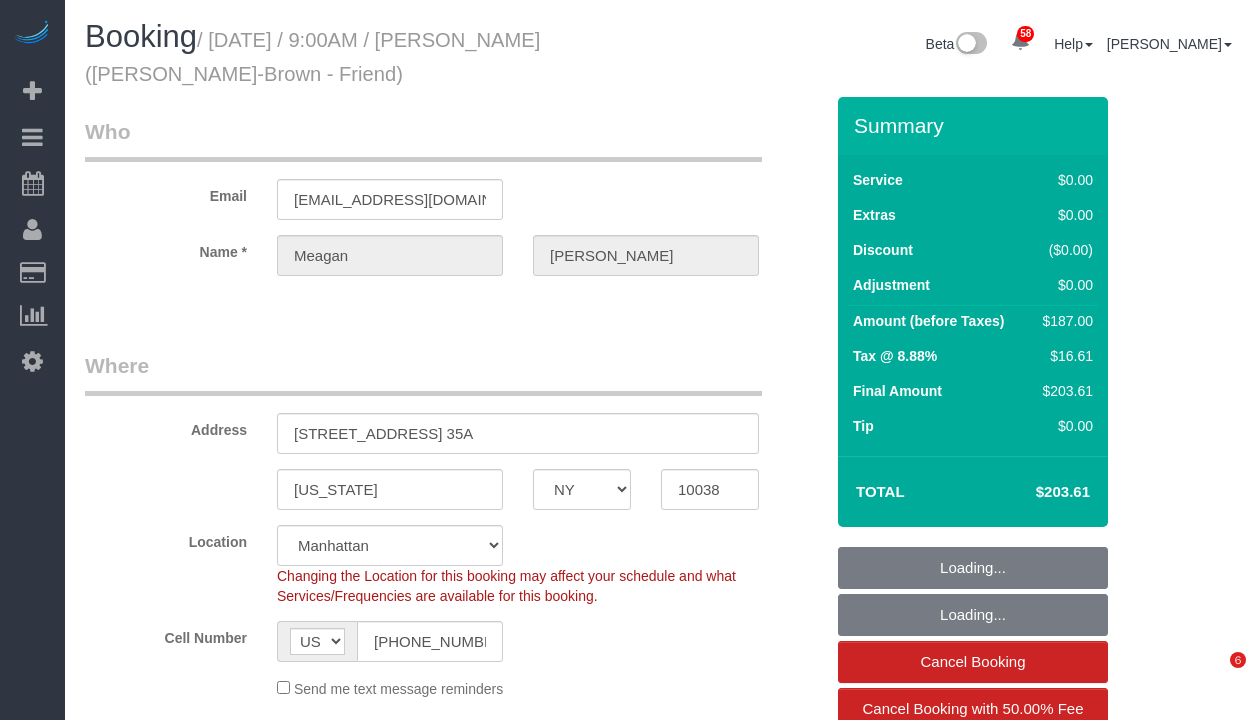 select on "NY" 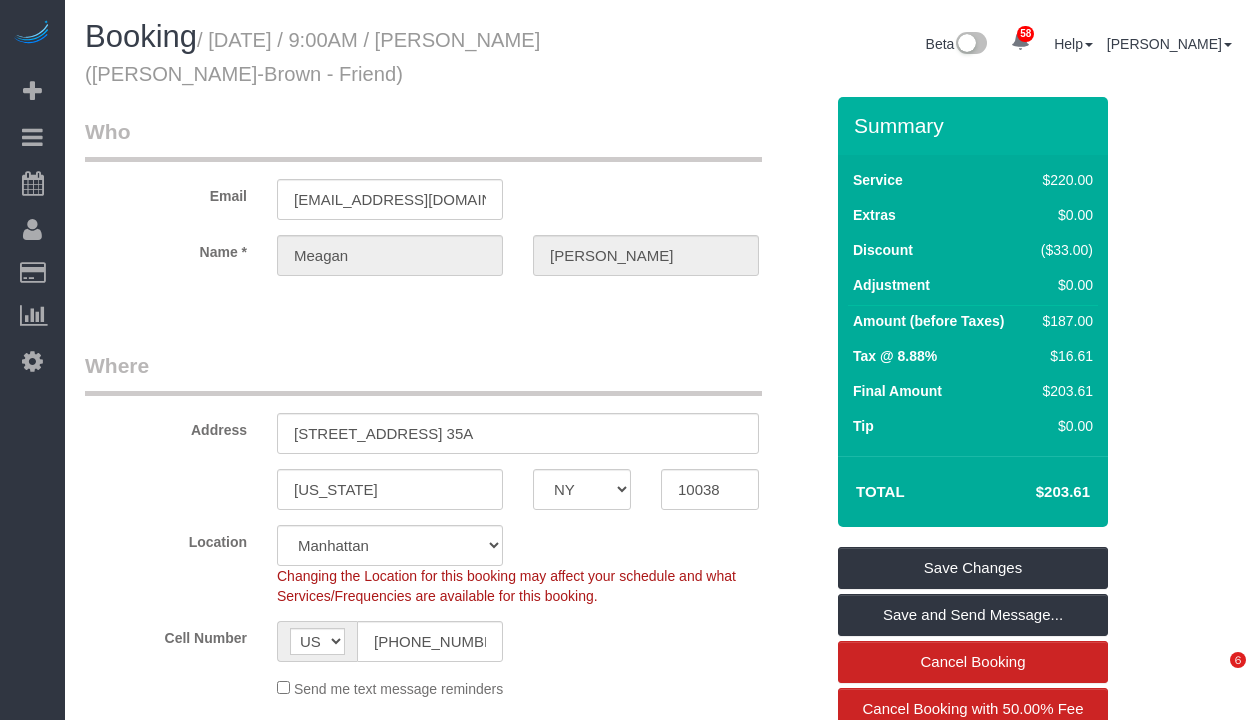 scroll, scrollTop: 0, scrollLeft: 0, axis: both 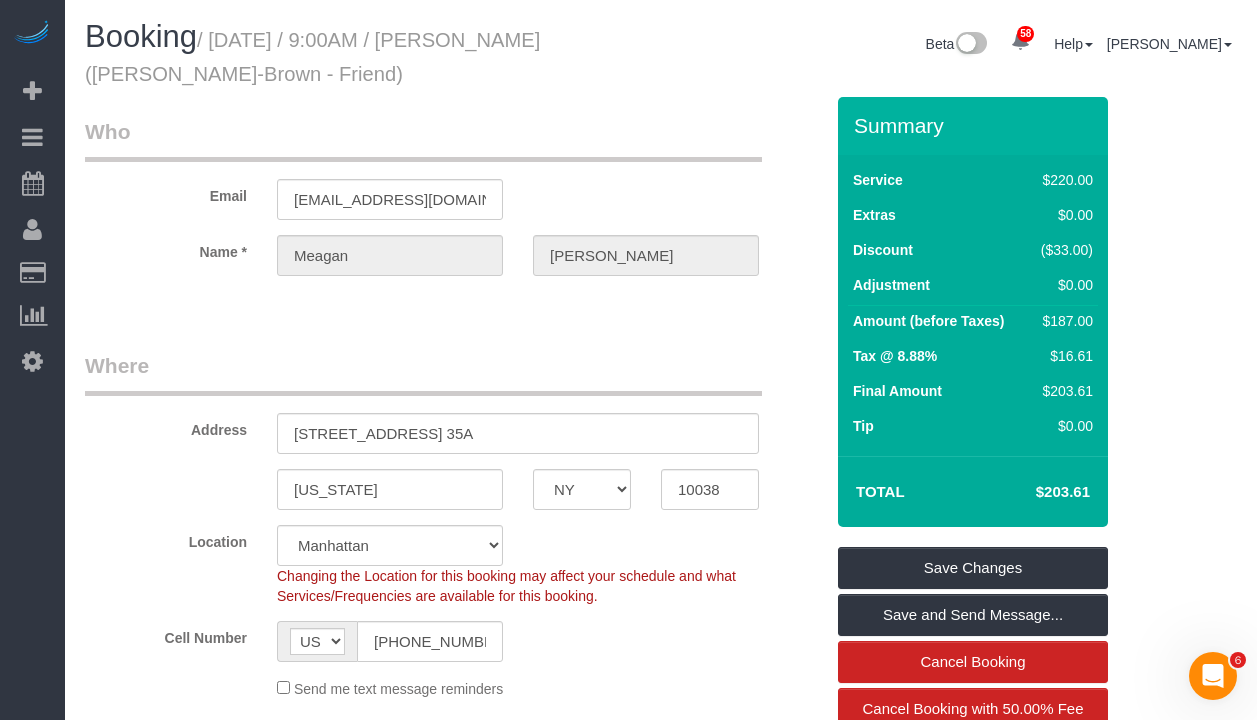 drag, startPoint x: 470, startPoint y: 82, endPoint x: 356, endPoint y: 78, distance: 114.07015 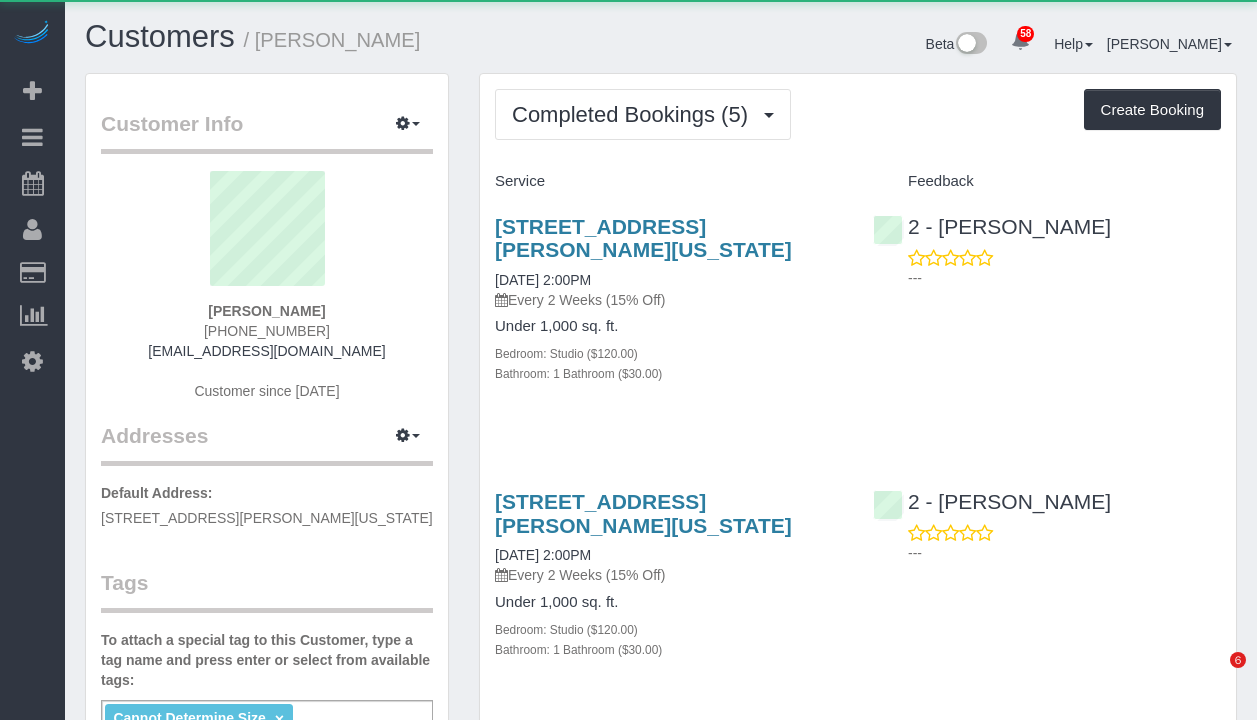 scroll, scrollTop: 0, scrollLeft: 0, axis: both 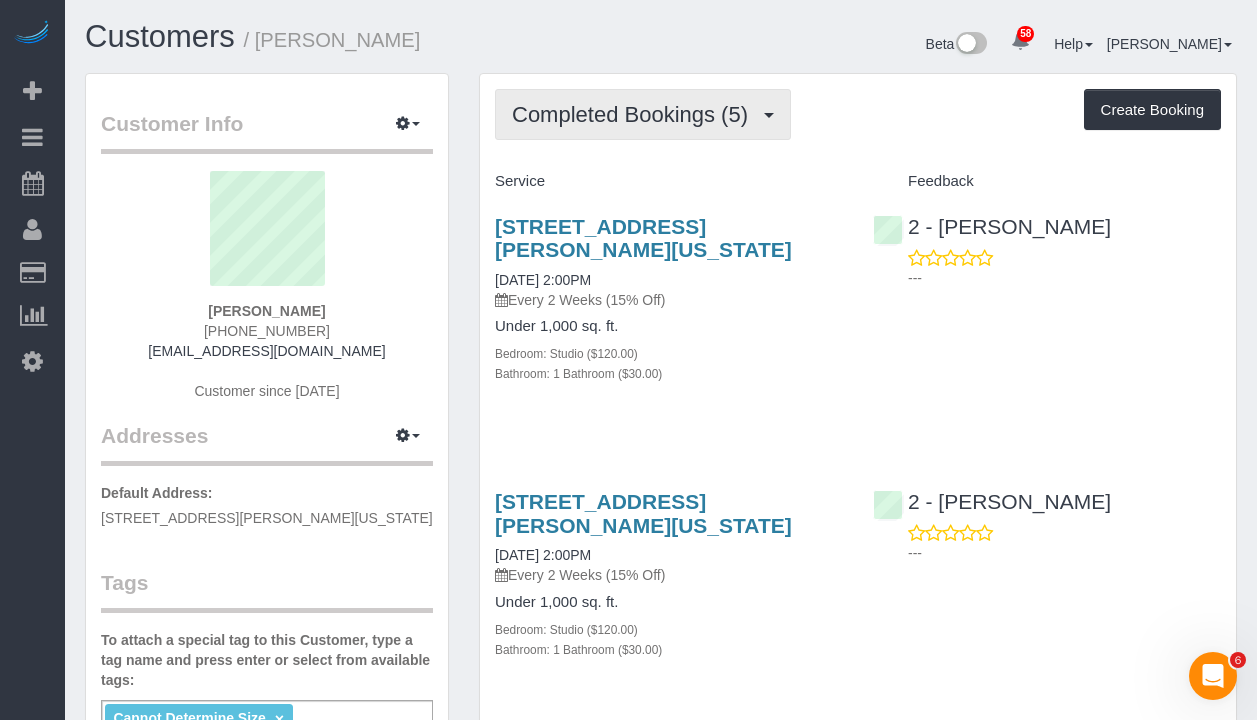 click on "Completed Bookings (5)" at bounding box center (635, 114) 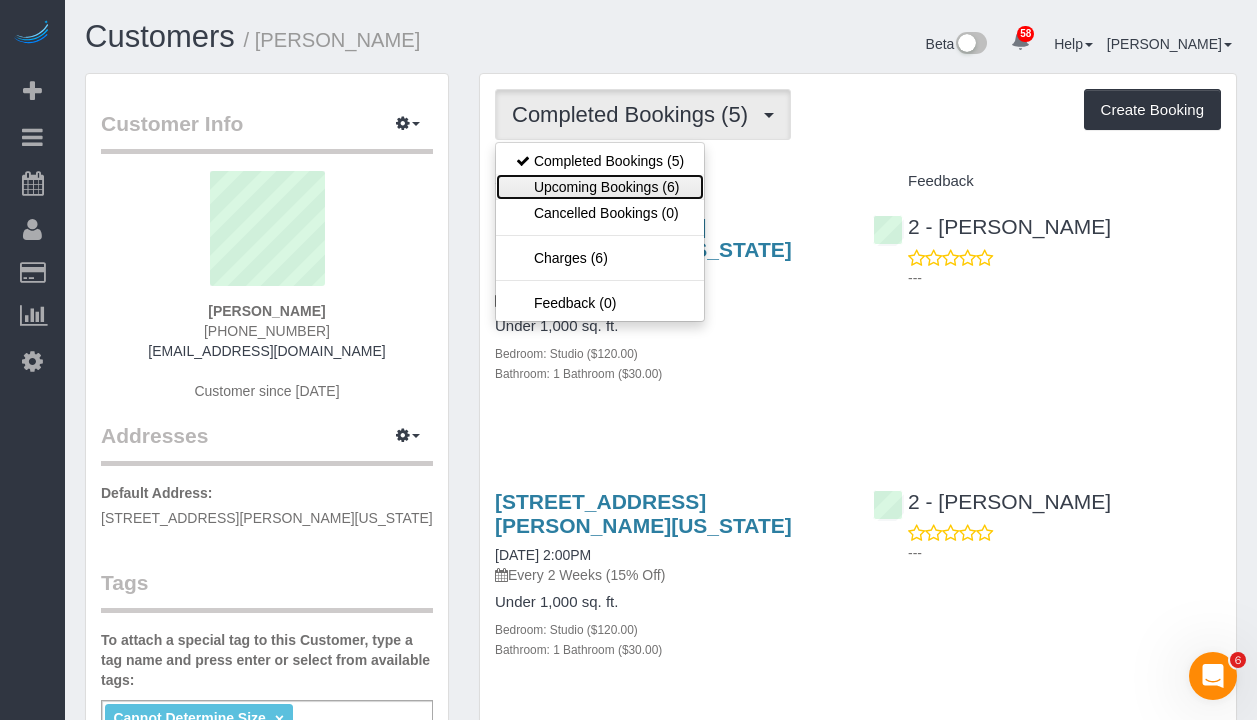 click on "Upcoming Bookings (6)" at bounding box center (600, 187) 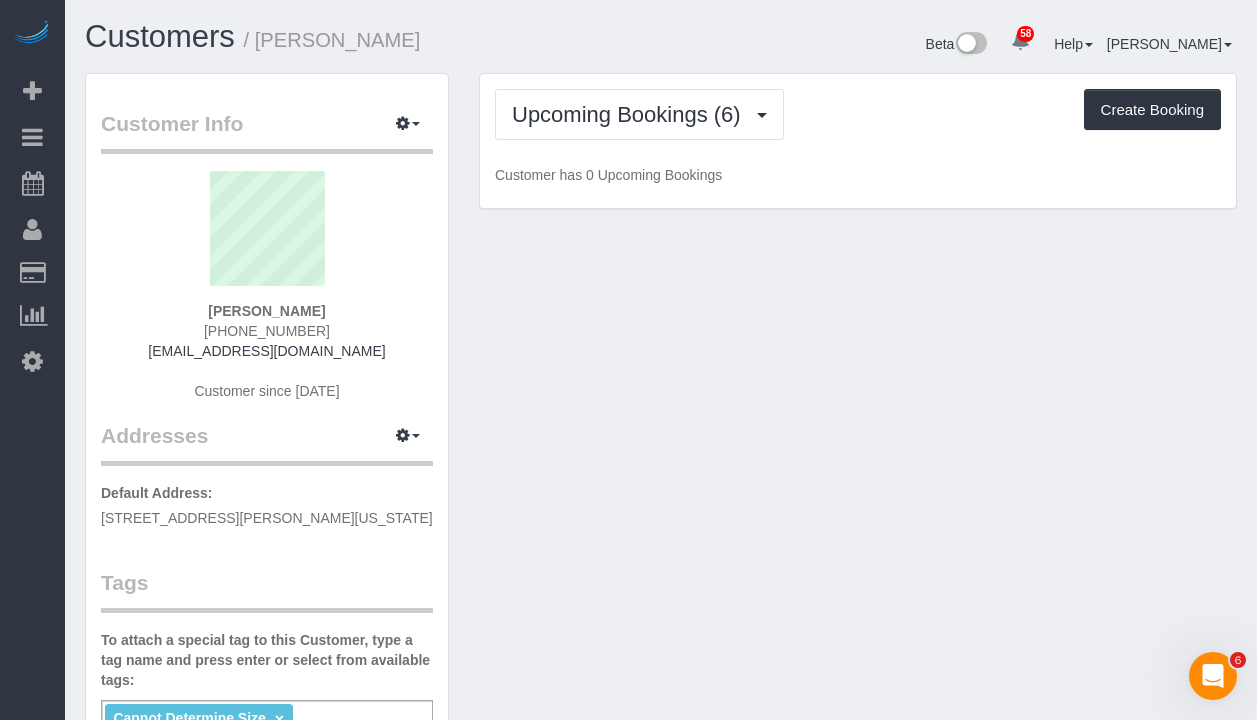click on "Upcoming Bookings (6)
Completed Bookings (5)
Upcoming Bookings (6)
Cancelled Bookings (0)
Charges (6)
Feedback (0)
Create Booking" at bounding box center [858, 114] 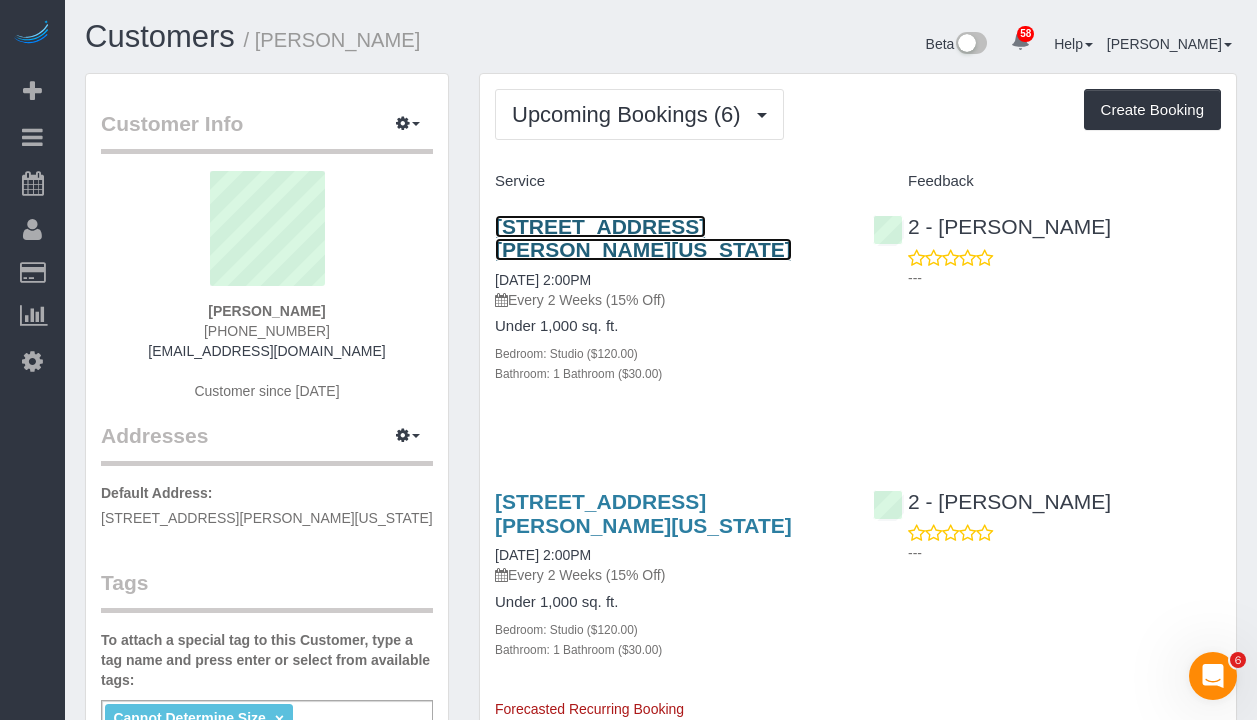 click on "84 William Street, Apt 703, New York, NY 10038-0347" at bounding box center [643, 238] 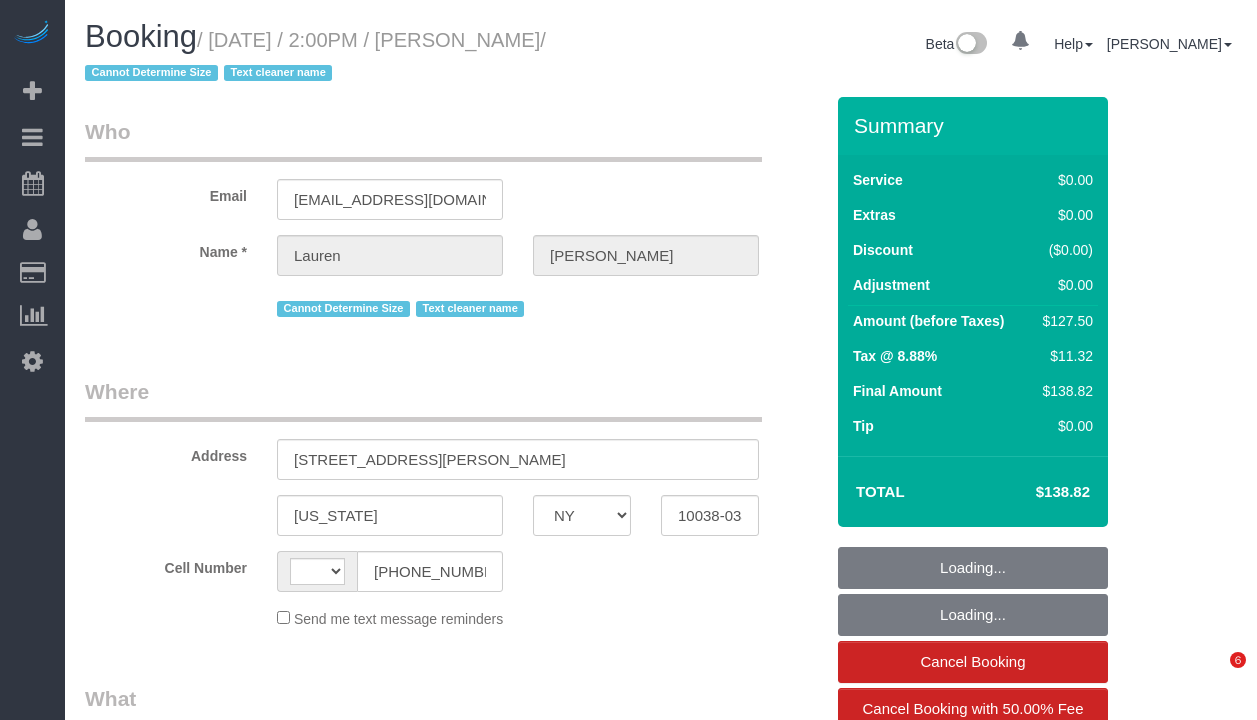 select on "NY" 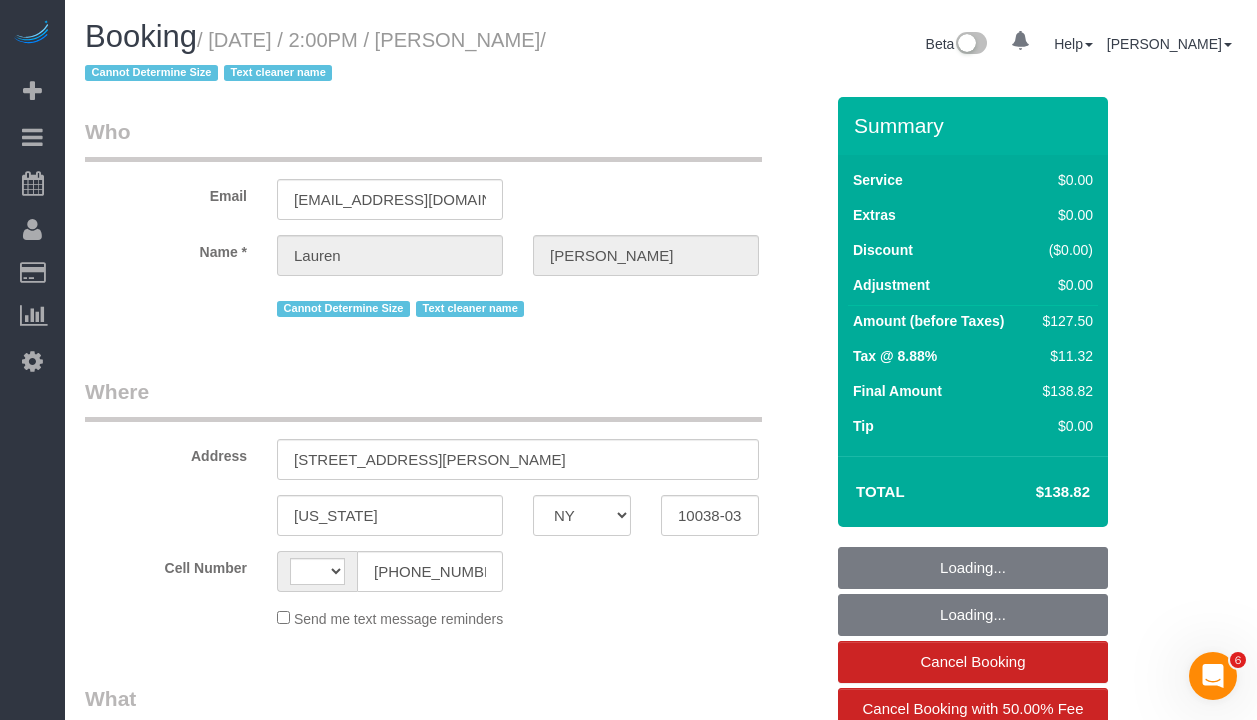 scroll, scrollTop: 0, scrollLeft: 0, axis: both 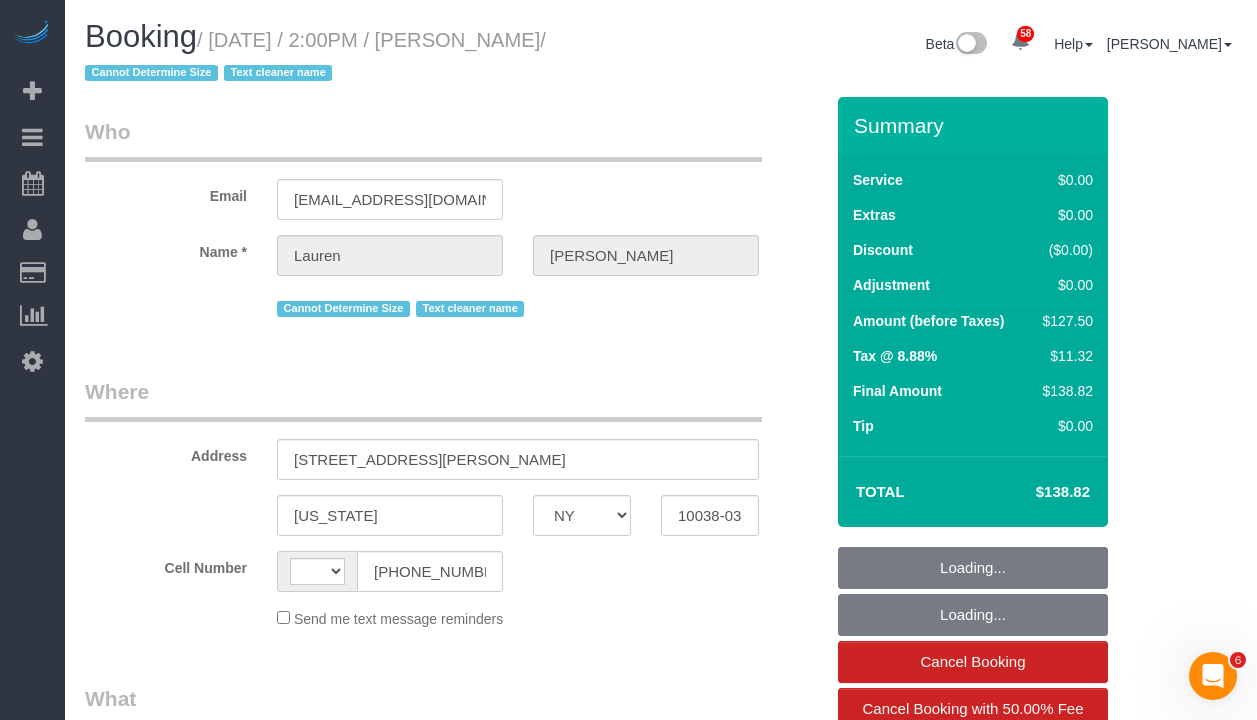select on "string:US" 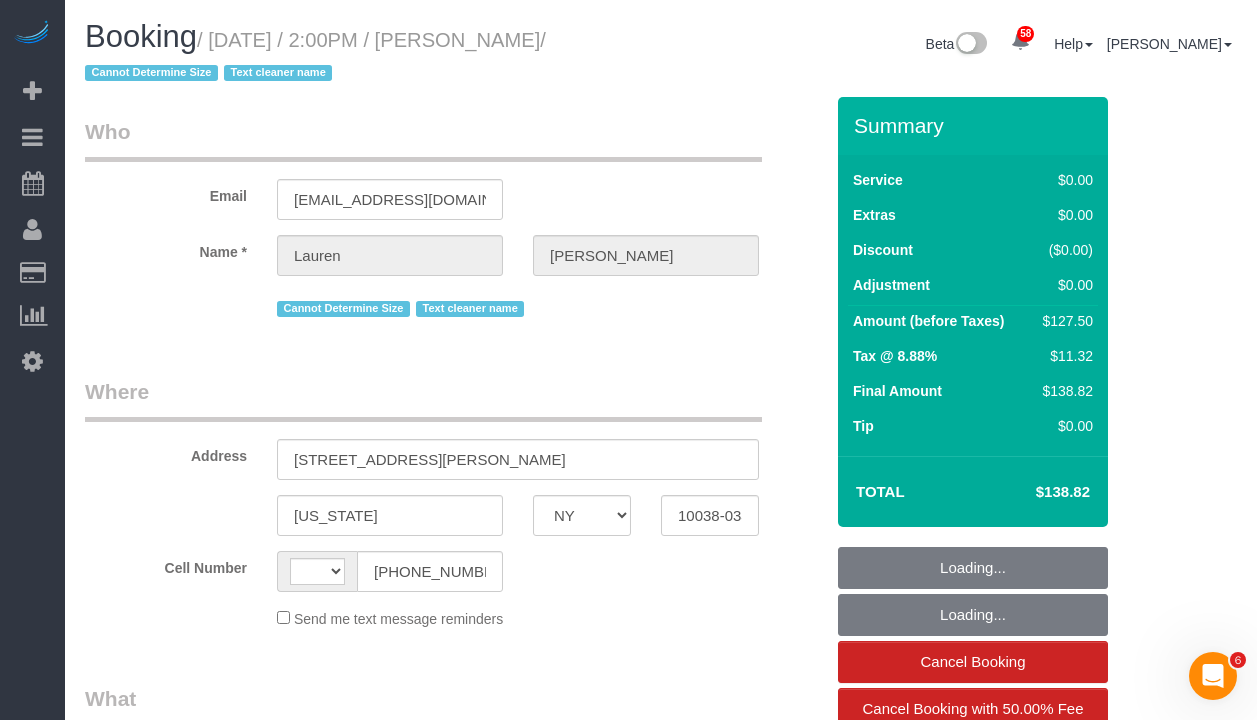 select on "string:stripe-pm_1REMk24VGloSiKo7t1T9C341" 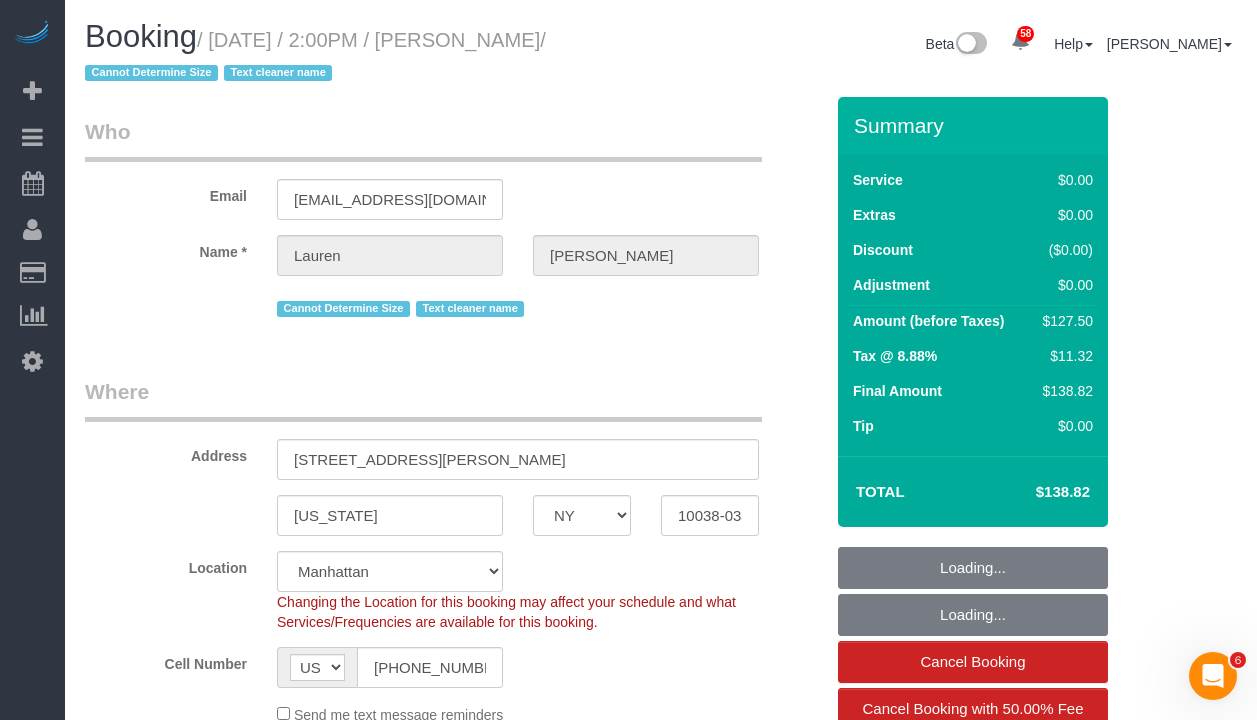select on "object:1082" 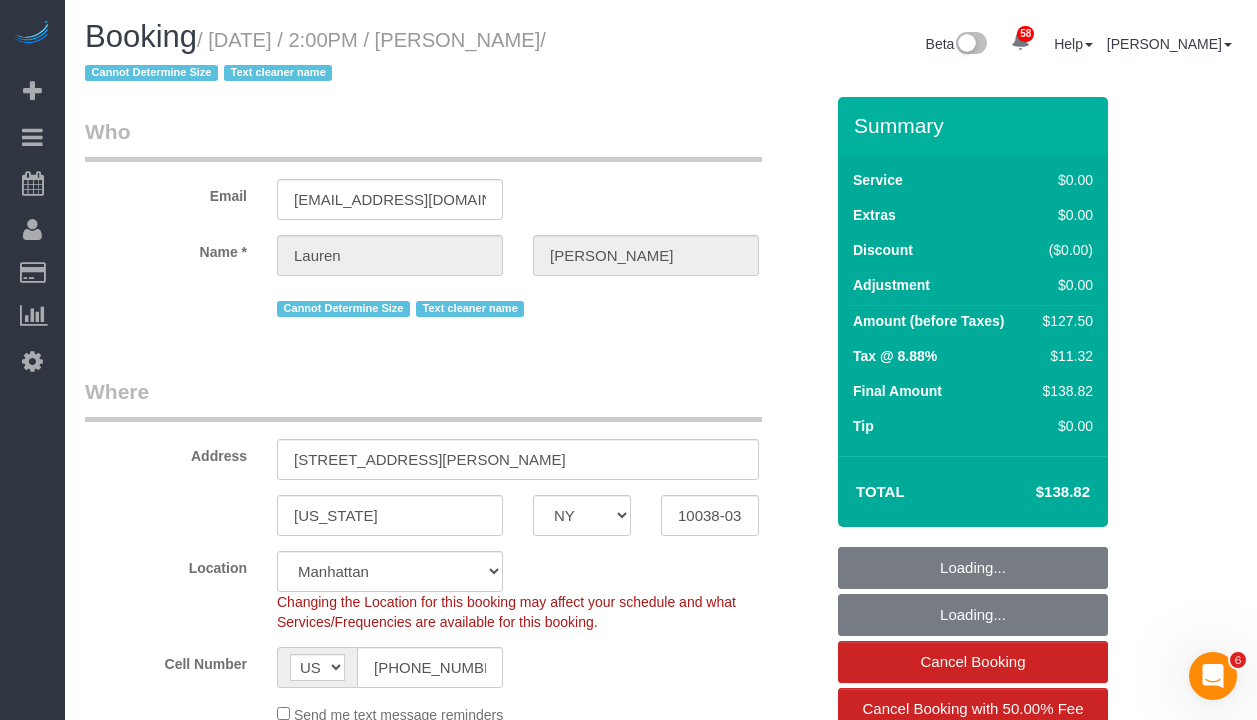 select on "spot1" 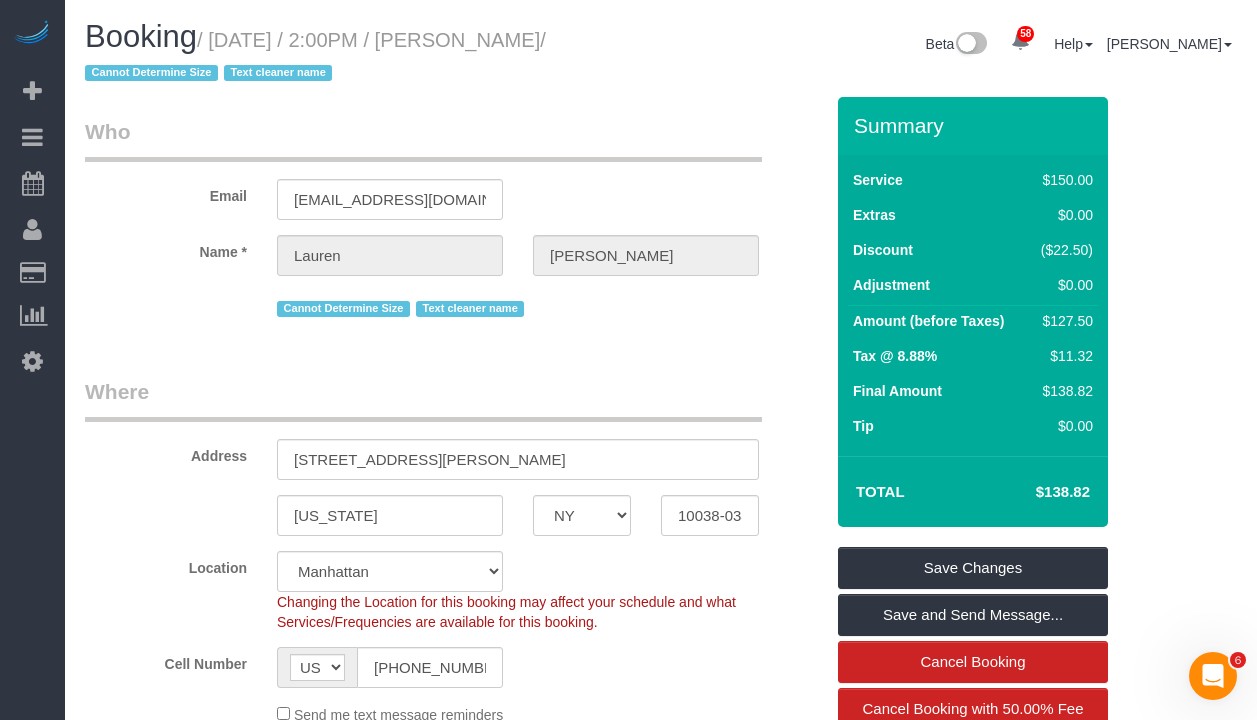 click on "/ July 02, 2025 / 2:00PM / Lauren Dana
/
Cannot Determine Size
Text cleaner name" at bounding box center (315, 57) 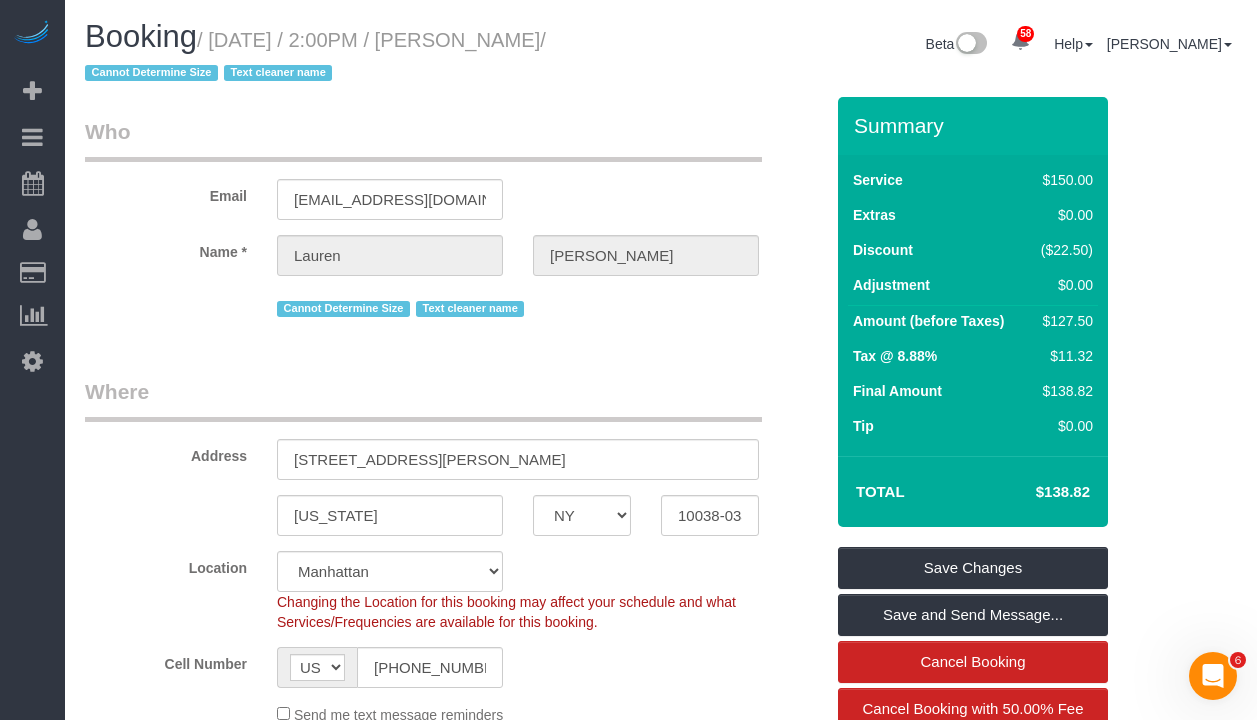 drag, startPoint x: 560, startPoint y: 42, endPoint x: 225, endPoint y: 41, distance: 335.0015 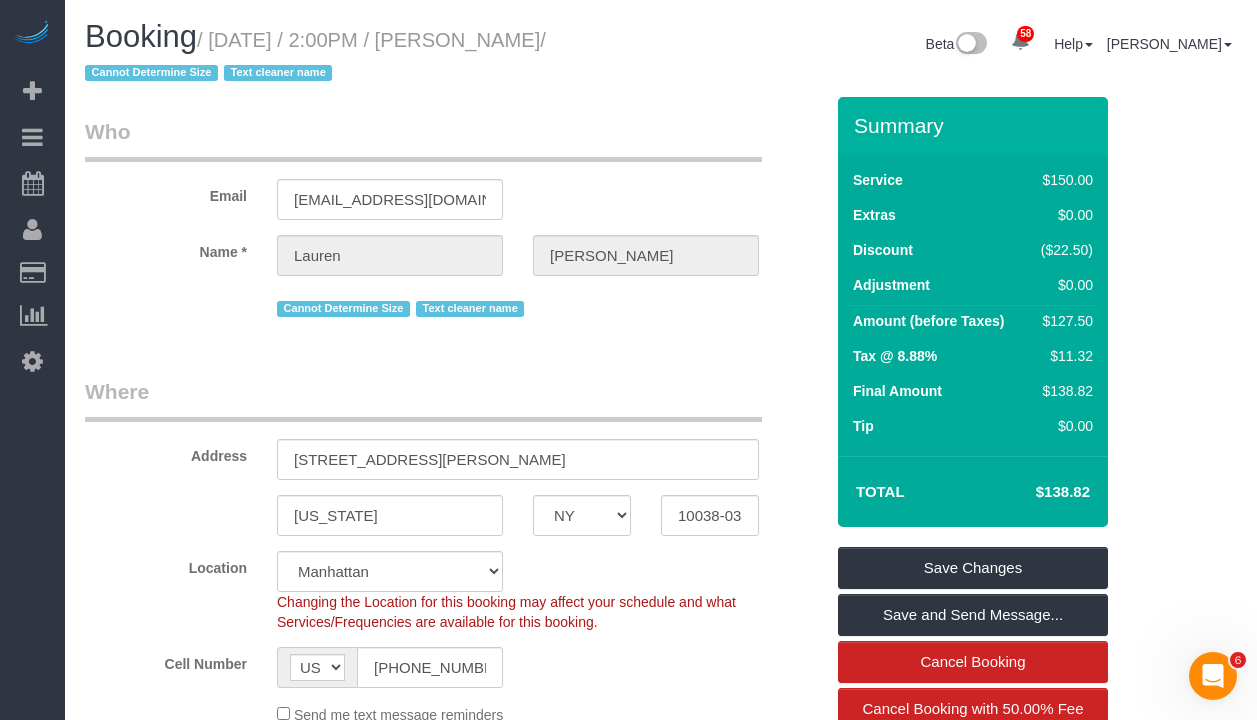 click on "/ July 02, 2025 / 2:00PM / Lauren Dana
/
Cannot Determine Size
Text cleaner name" at bounding box center [315, 57] 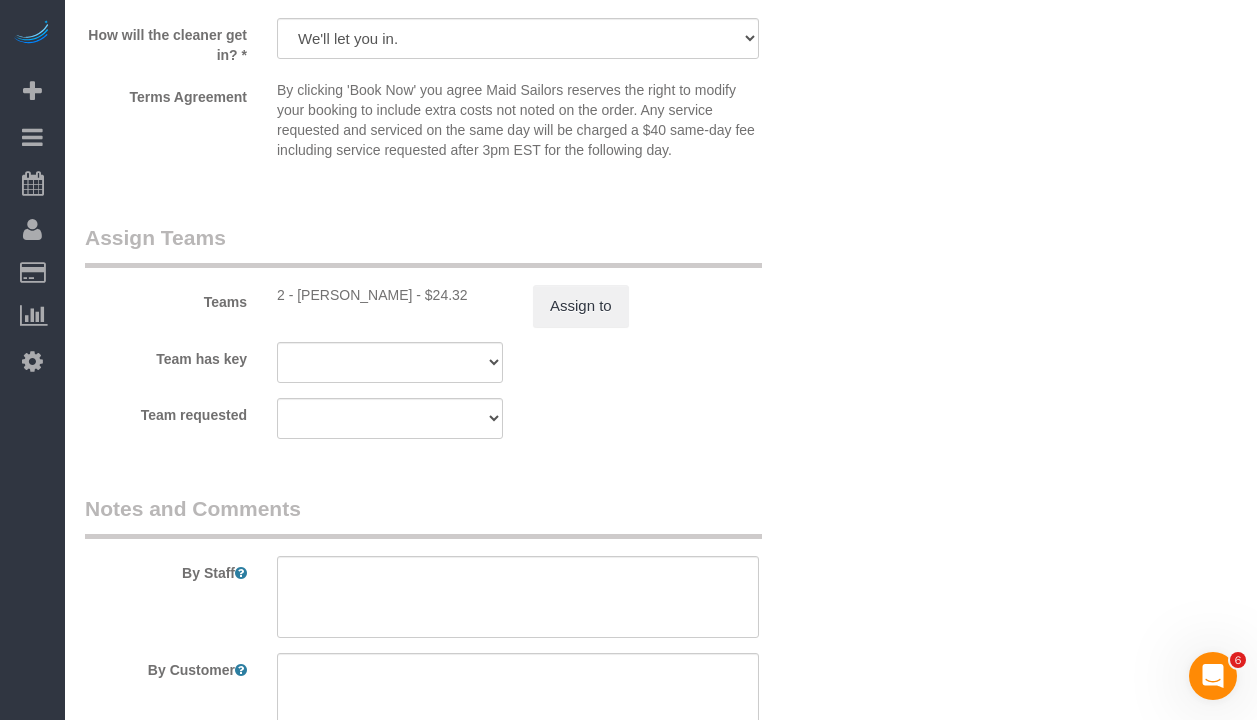 scroll, scrollTop: 2470, scrollLeft: 0, axis: vertical 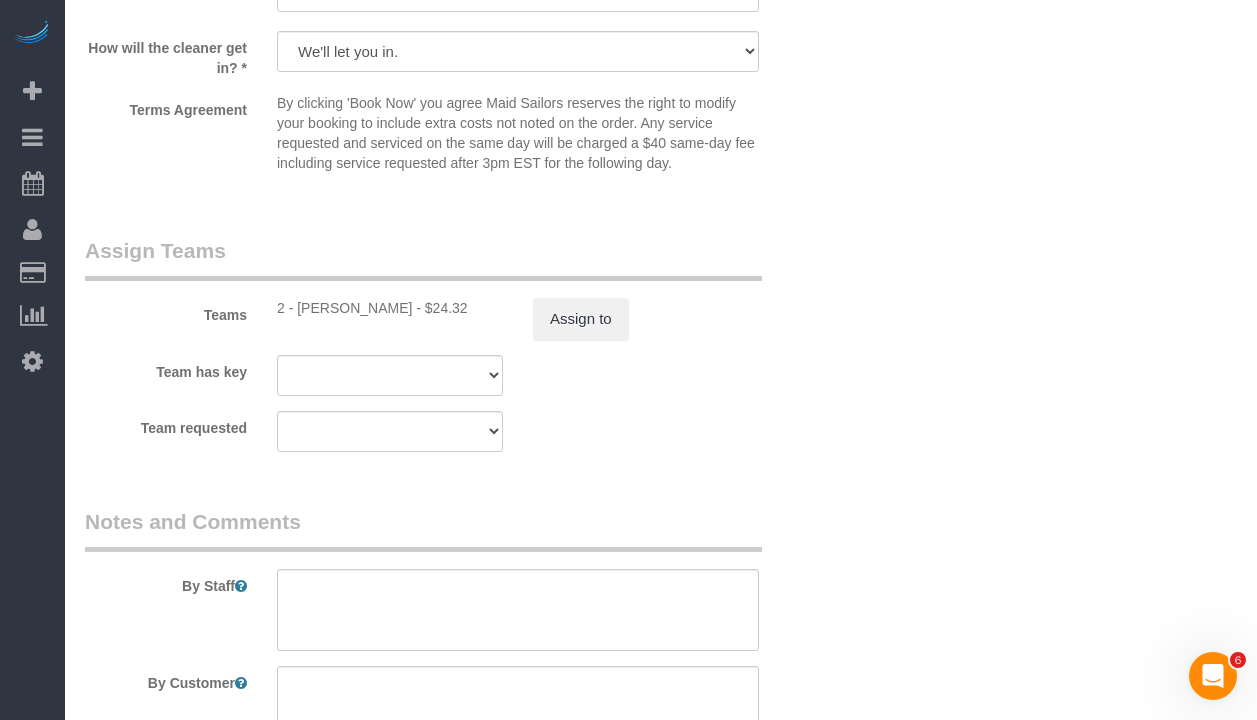 click on "2 - Iman Smith - $24.32" at bounding box center (390, 308) 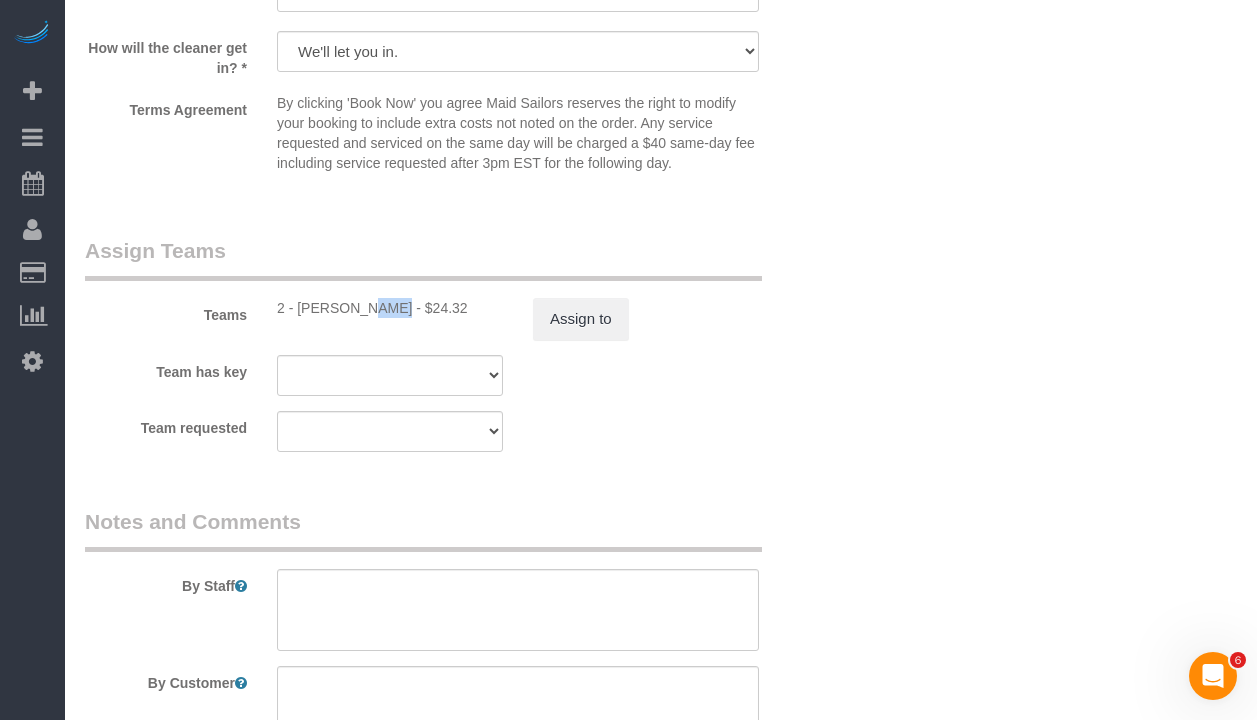 click on "2 - Iman Smith - $24.32" at bounding box center (390, 308) 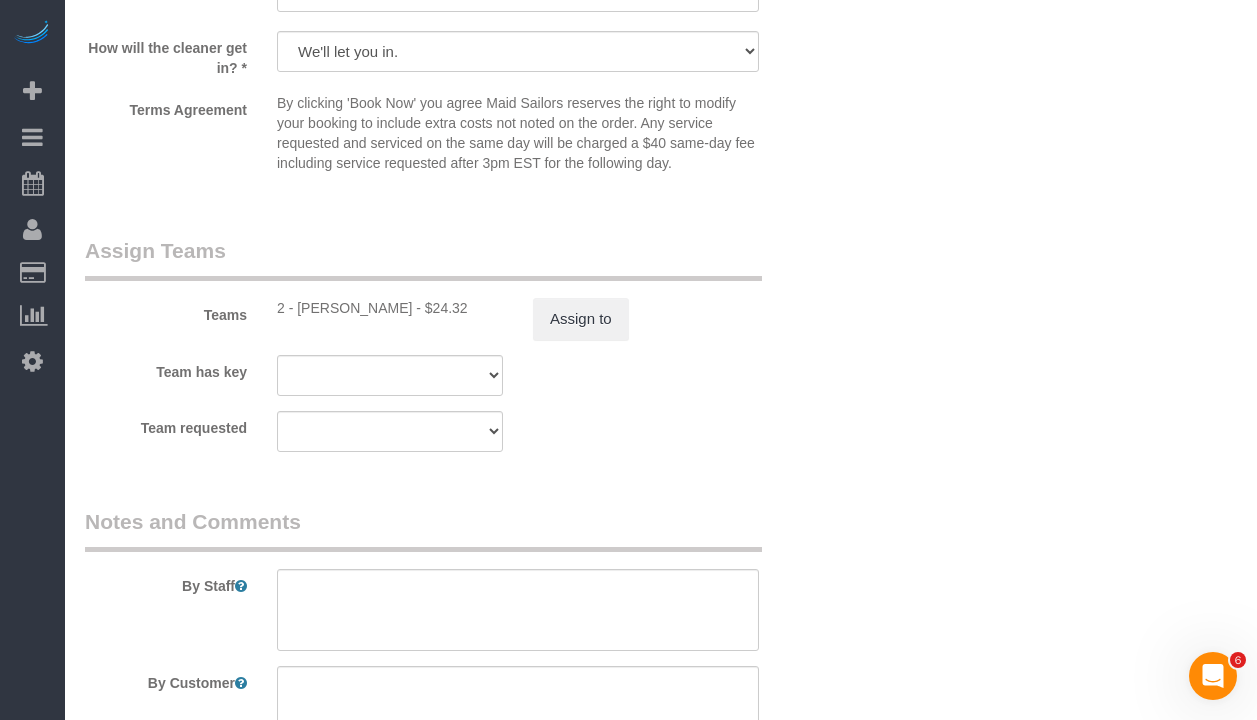 click on "2 - Iman Smith - $24.32" at bounding box center [390, 308] 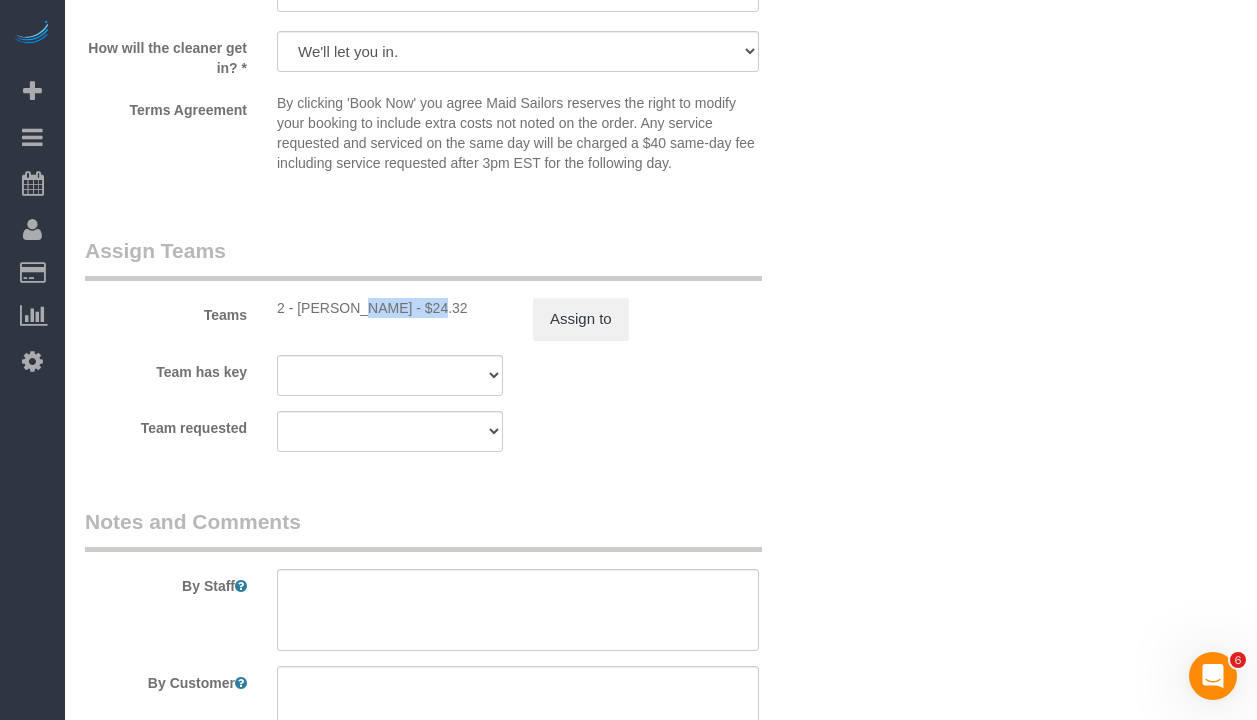 drag, startPoint x: 371, startPoint y: 306, endPoint x: 296, endPoint y: 313, distance: 75.32596 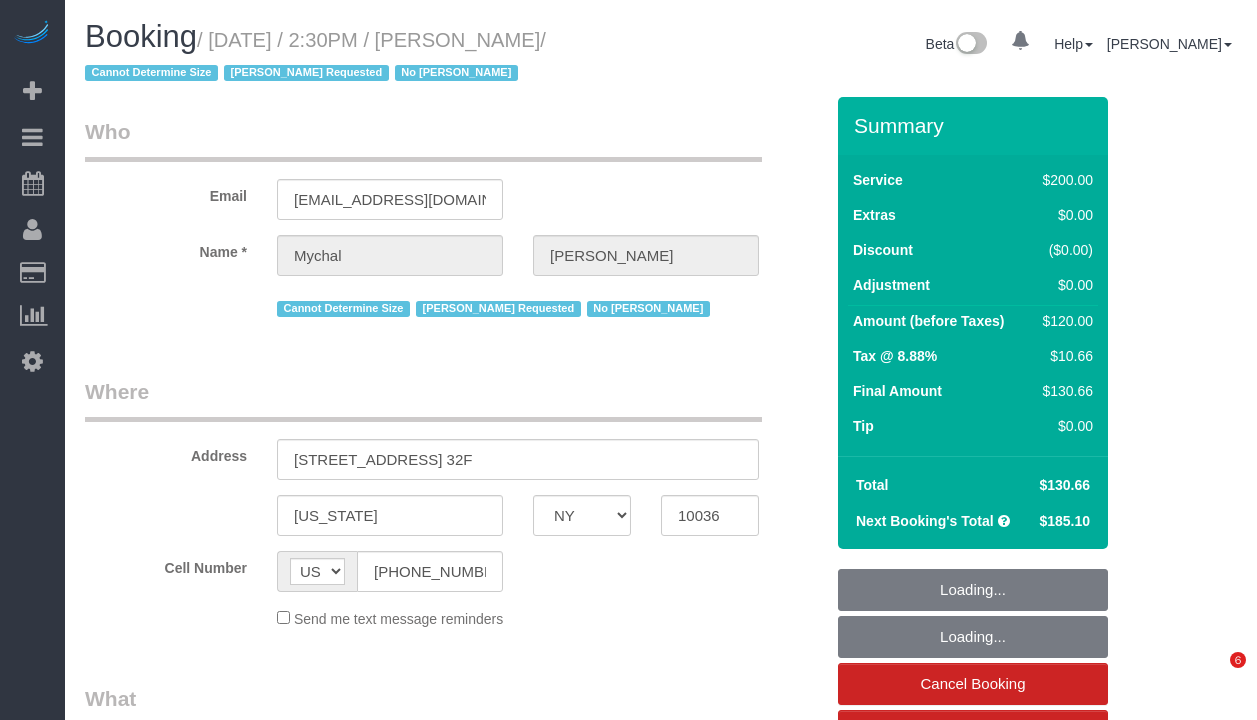 select on "NY" 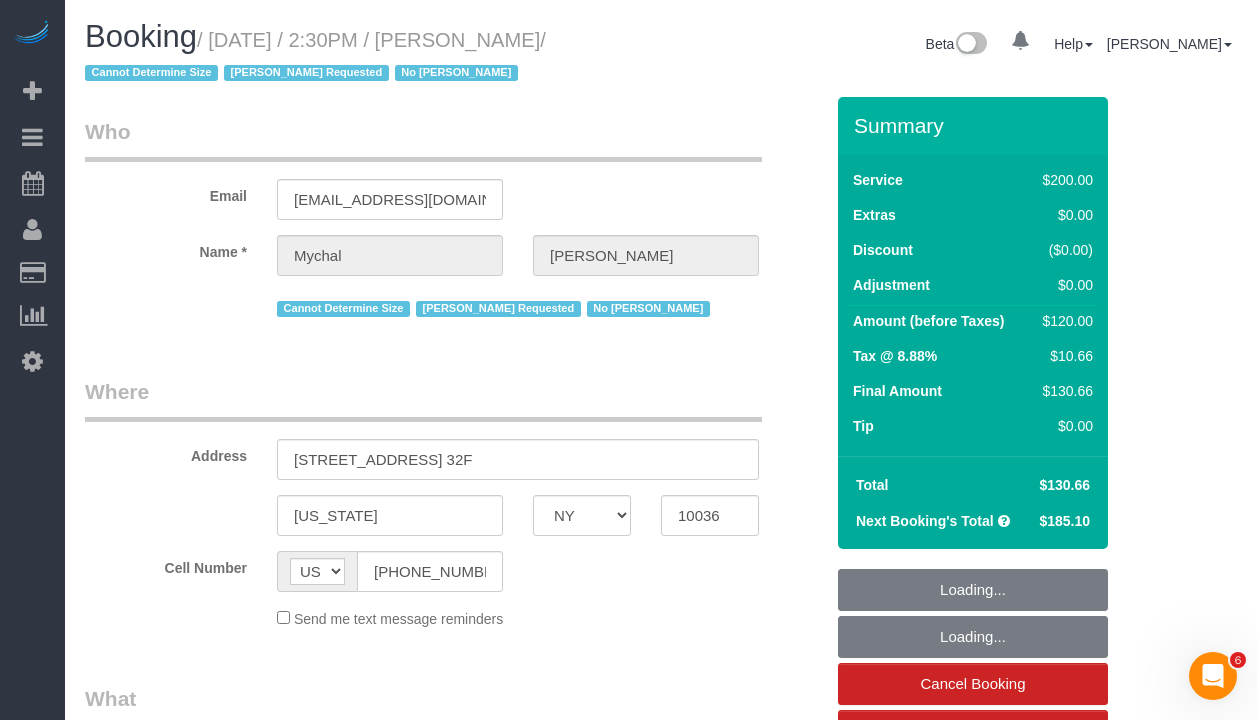 scroll, scrollTop: 0, scrollLeft: 0, axis: both 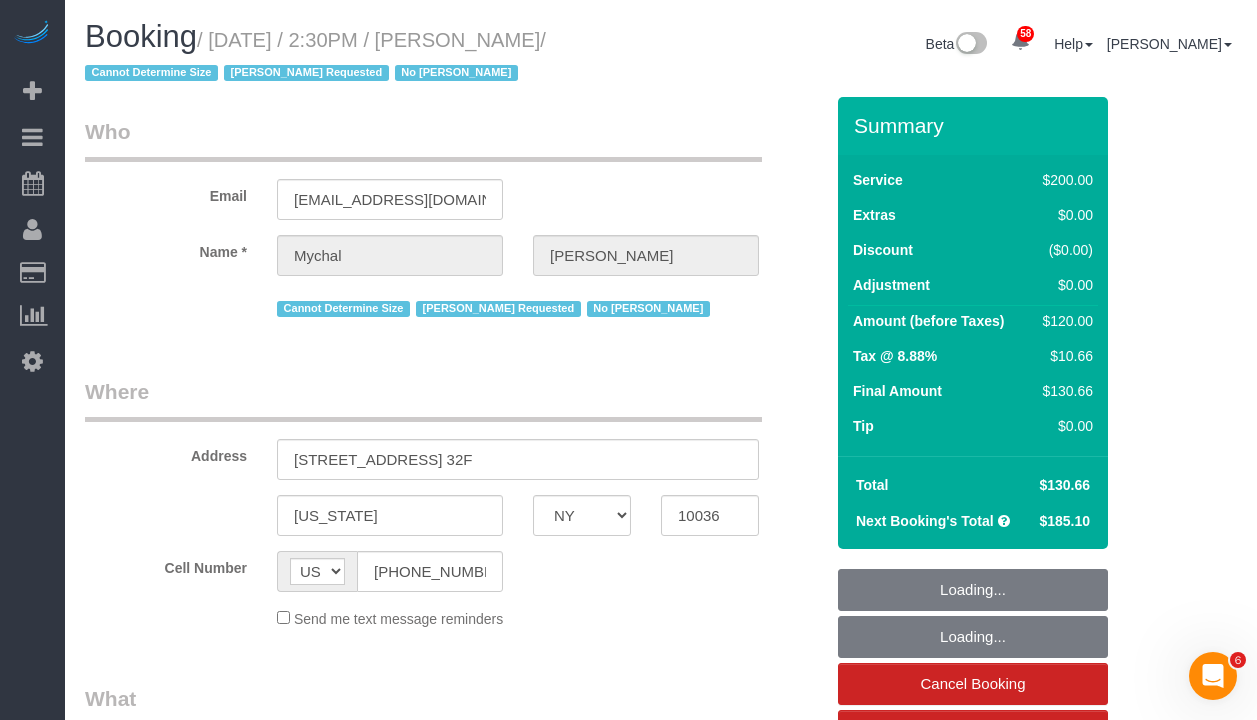 select on "object:918" 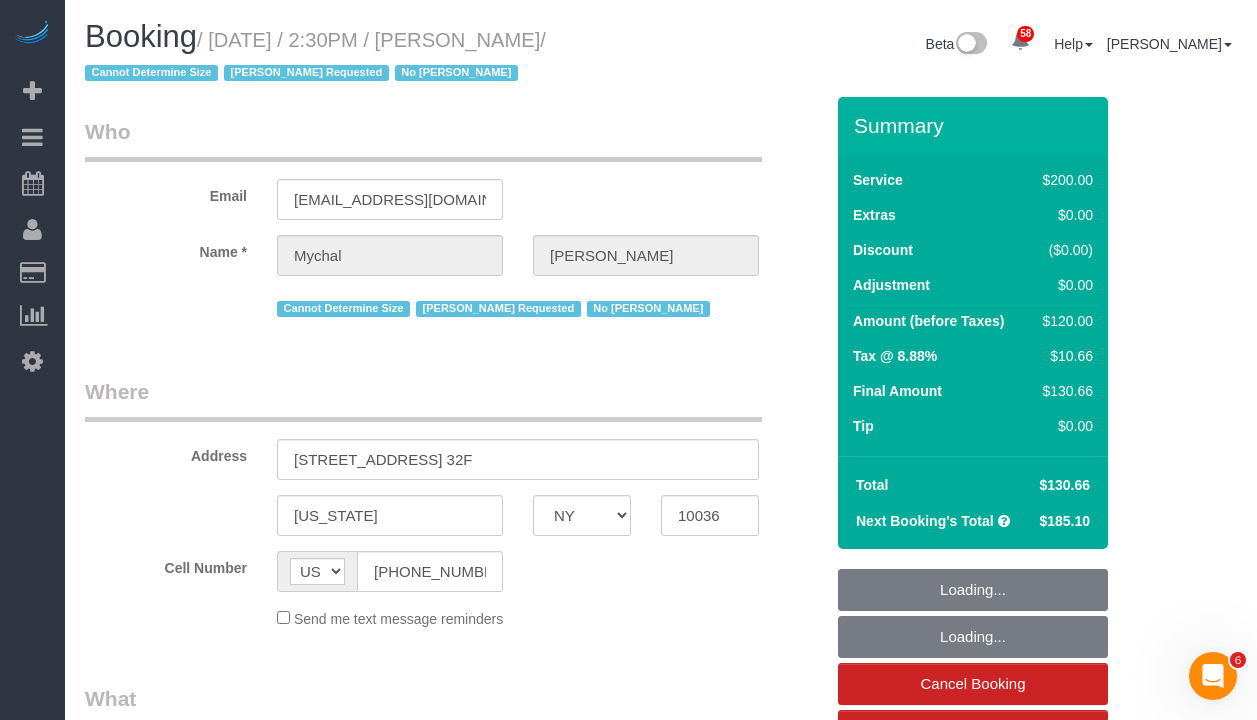 select on "number:89" 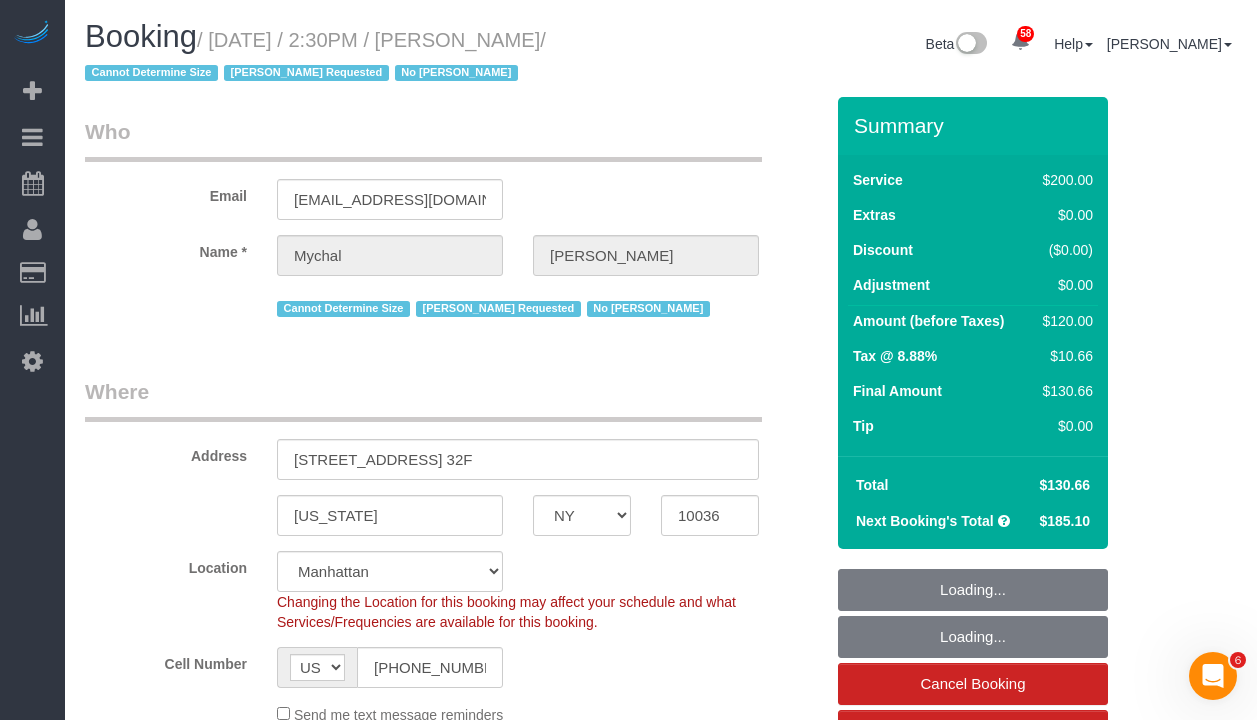 select on "object:1449" 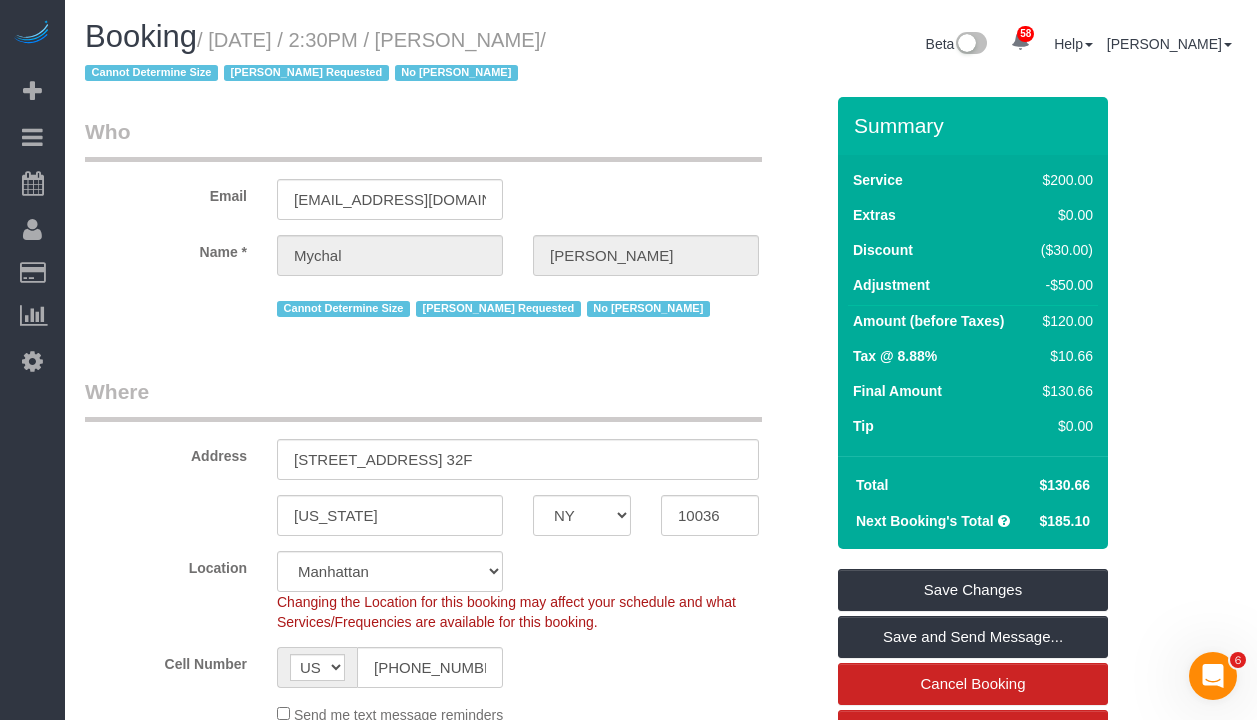 drag, startPoint x: 604, startPoint y: 38, endPoint x: 226, endPoint y: 37, distance: 378.0013 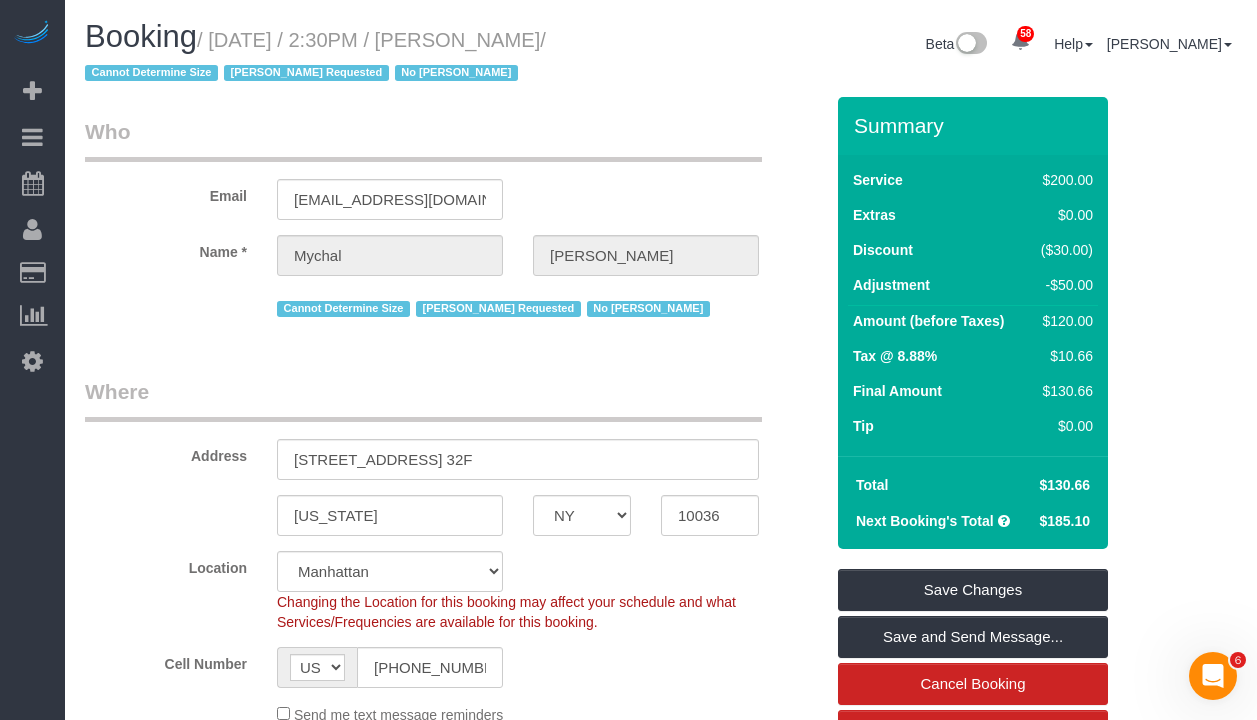 click on "/ [DATE] / 2:30PM / [PERSON_NAME]
/
Cannot Determine Size
[PERSON_NAME] Requested
No [PERSON_NAME]" at bounding box center [315, 57] 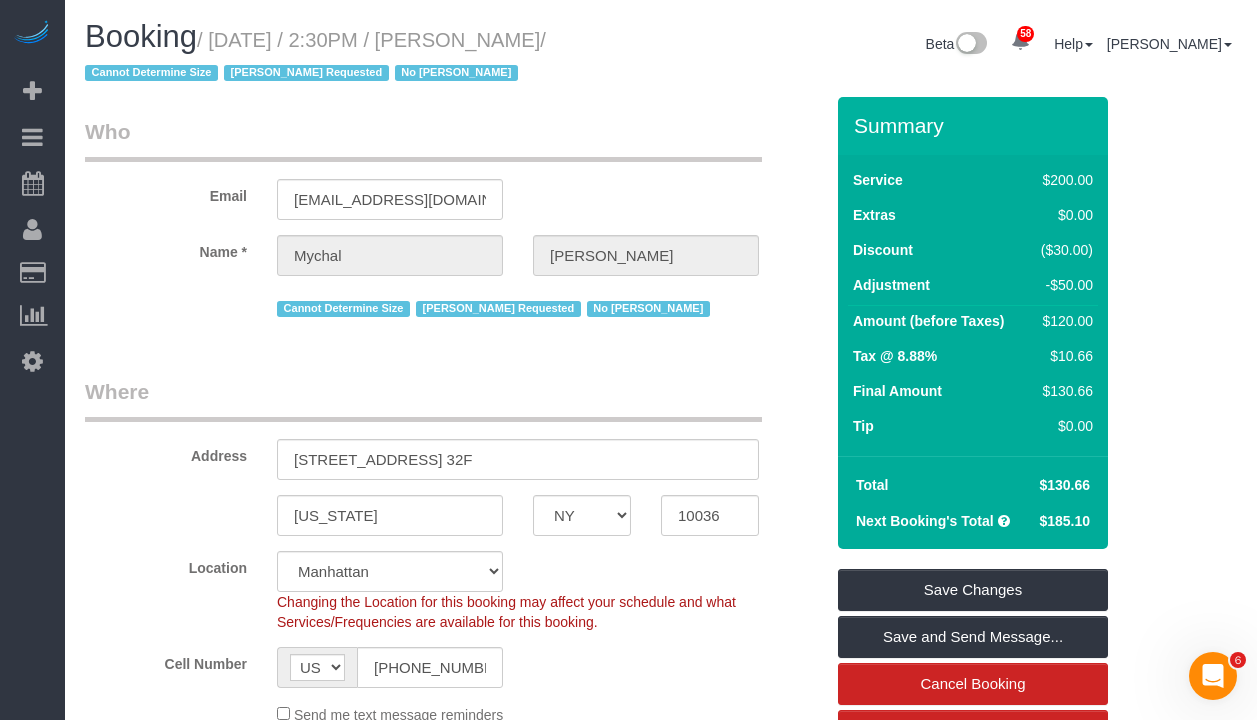 copy on "[DATE] / 2:30PM / [PERSON_NAME]" 